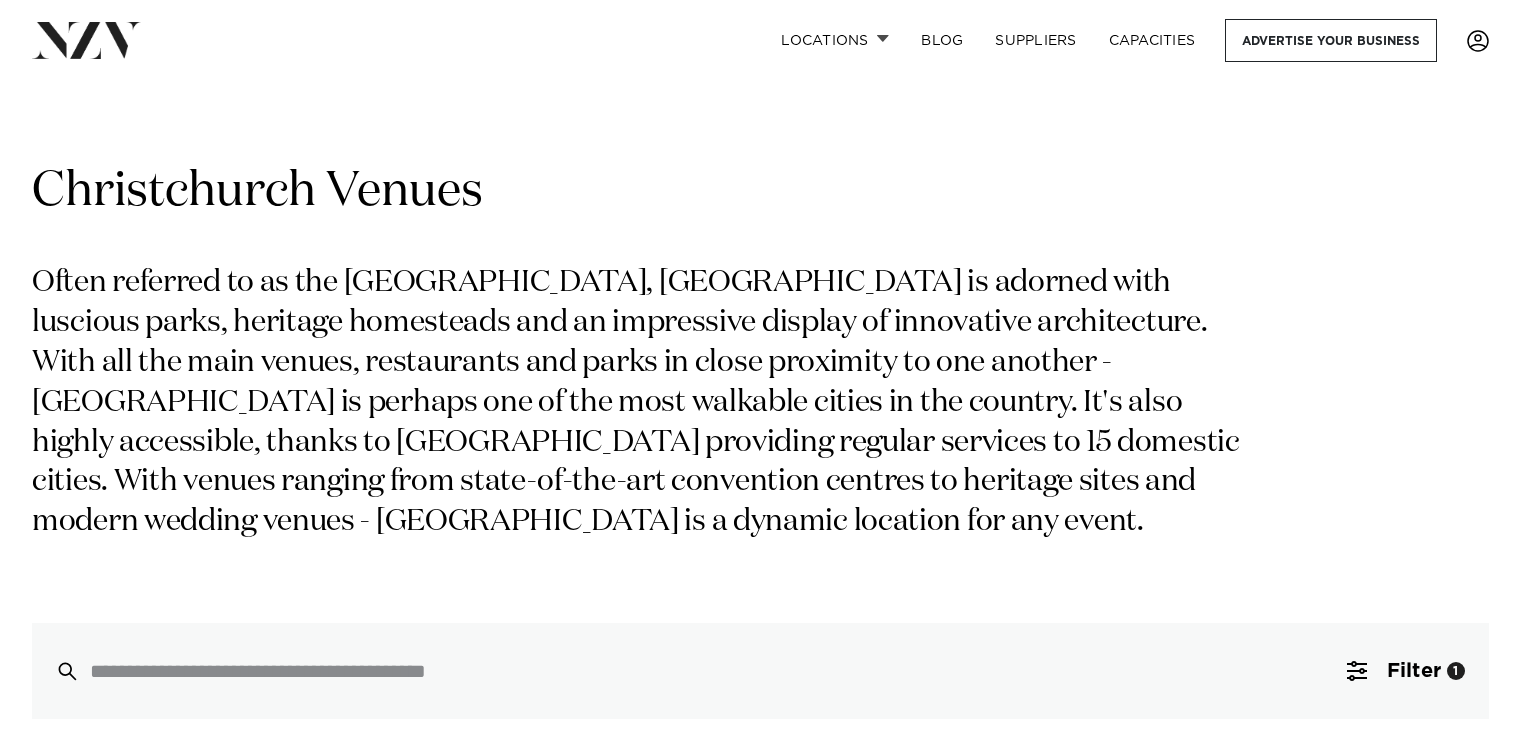 scroll, scrollTop: 0, scrollLeft: 0, axis: both 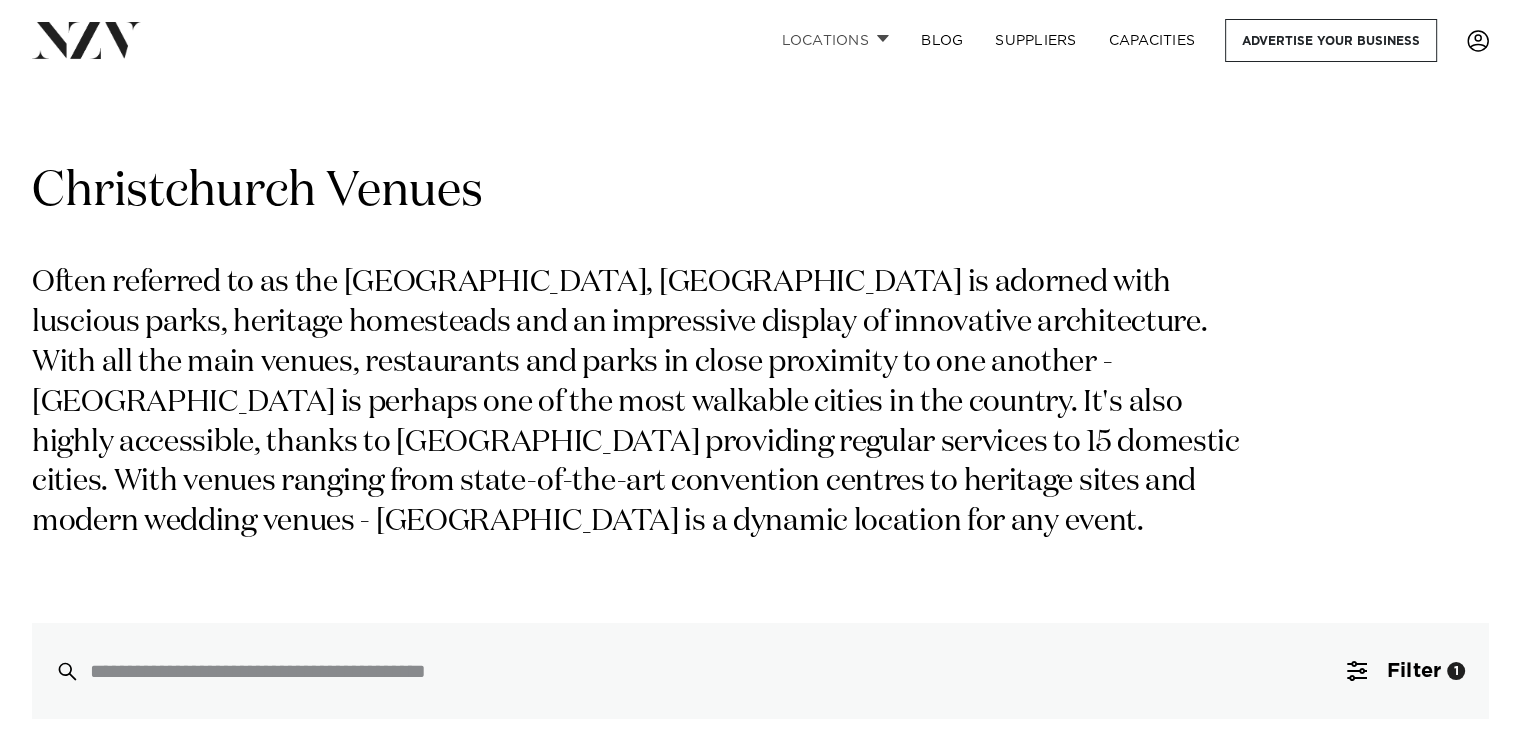 click at bounding box center (883, 38) 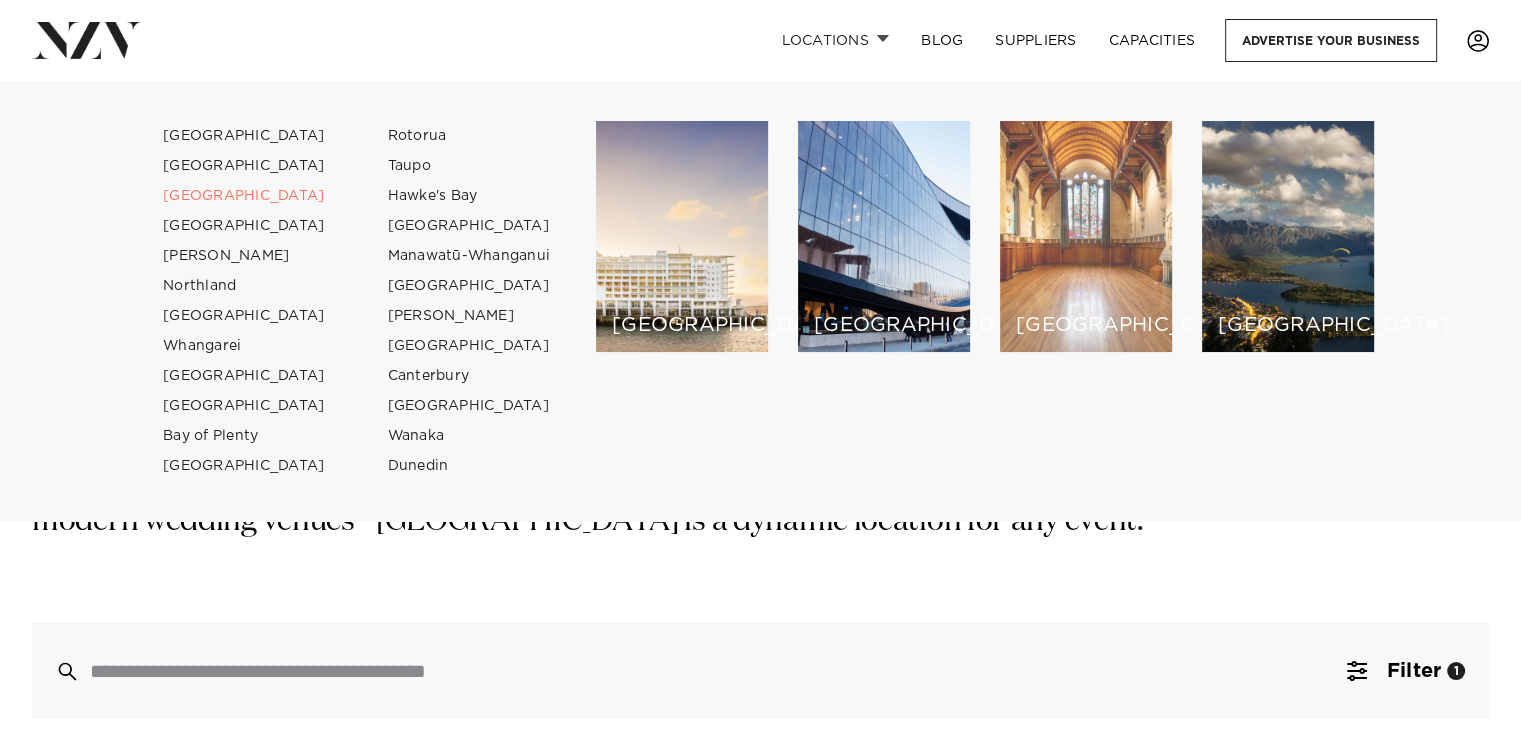 click on "[GEOGRAPHIC_DATA]" at bounding box center [1086, 236] 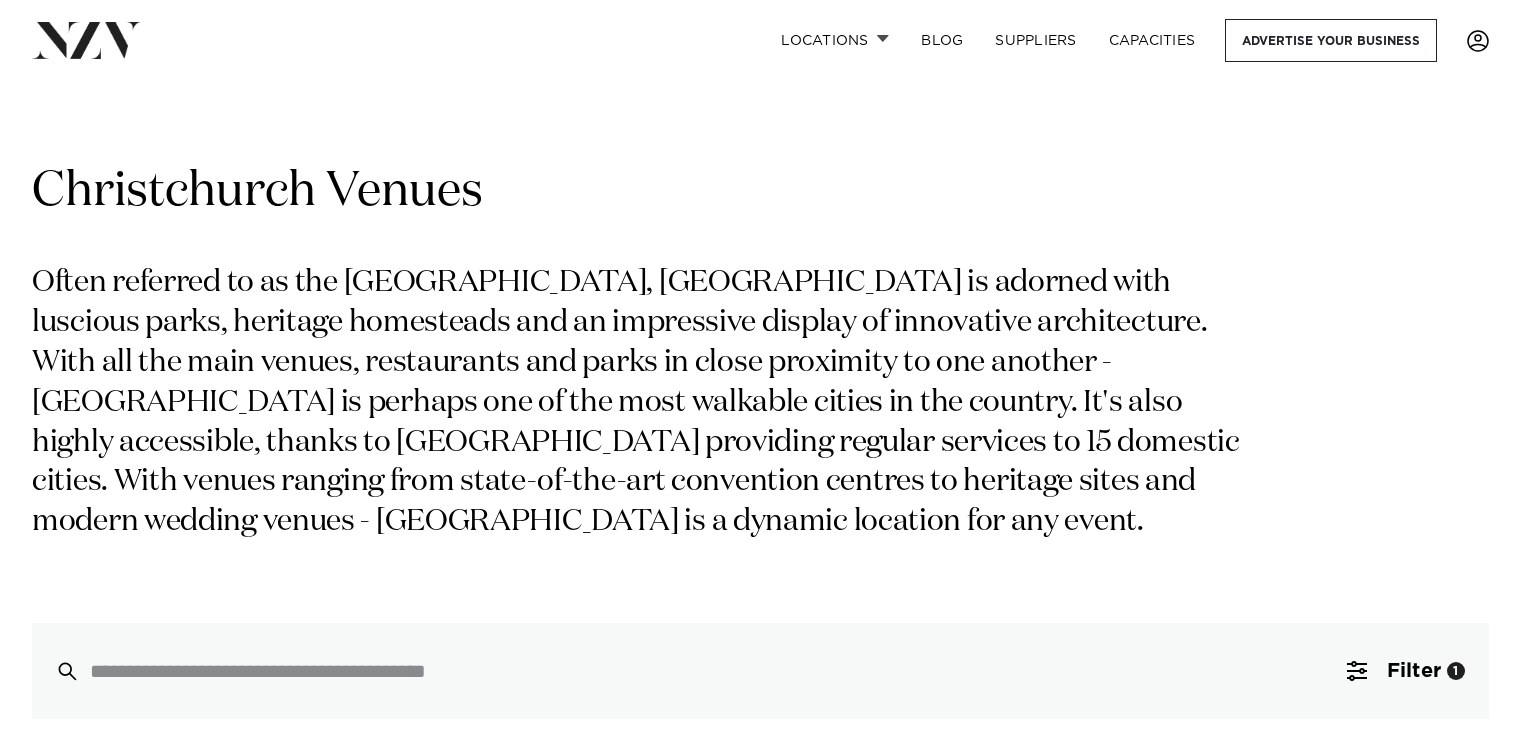 scroll, scrollTop: 0, scrollLeft: 0, axis: both 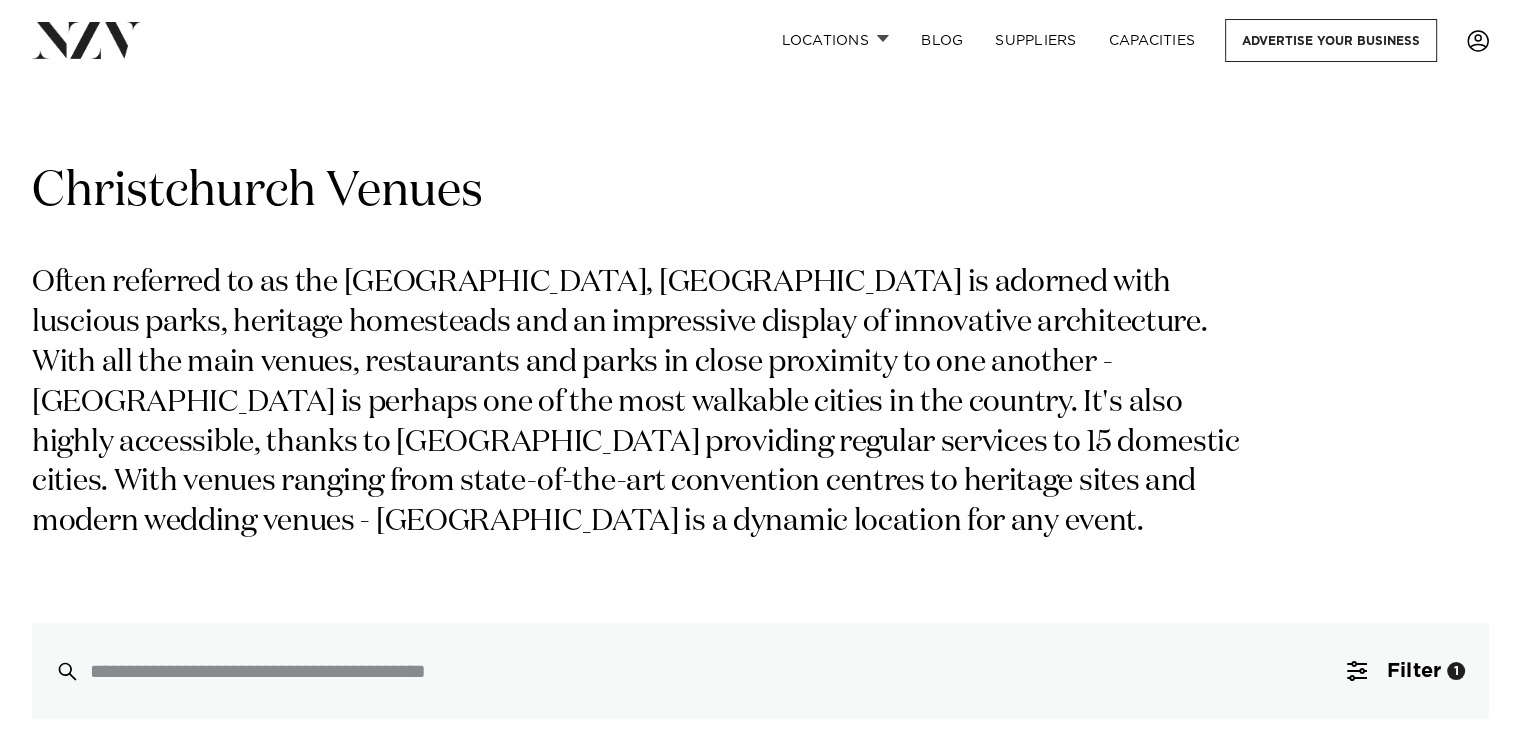 click at bounding box center (1478, 41) 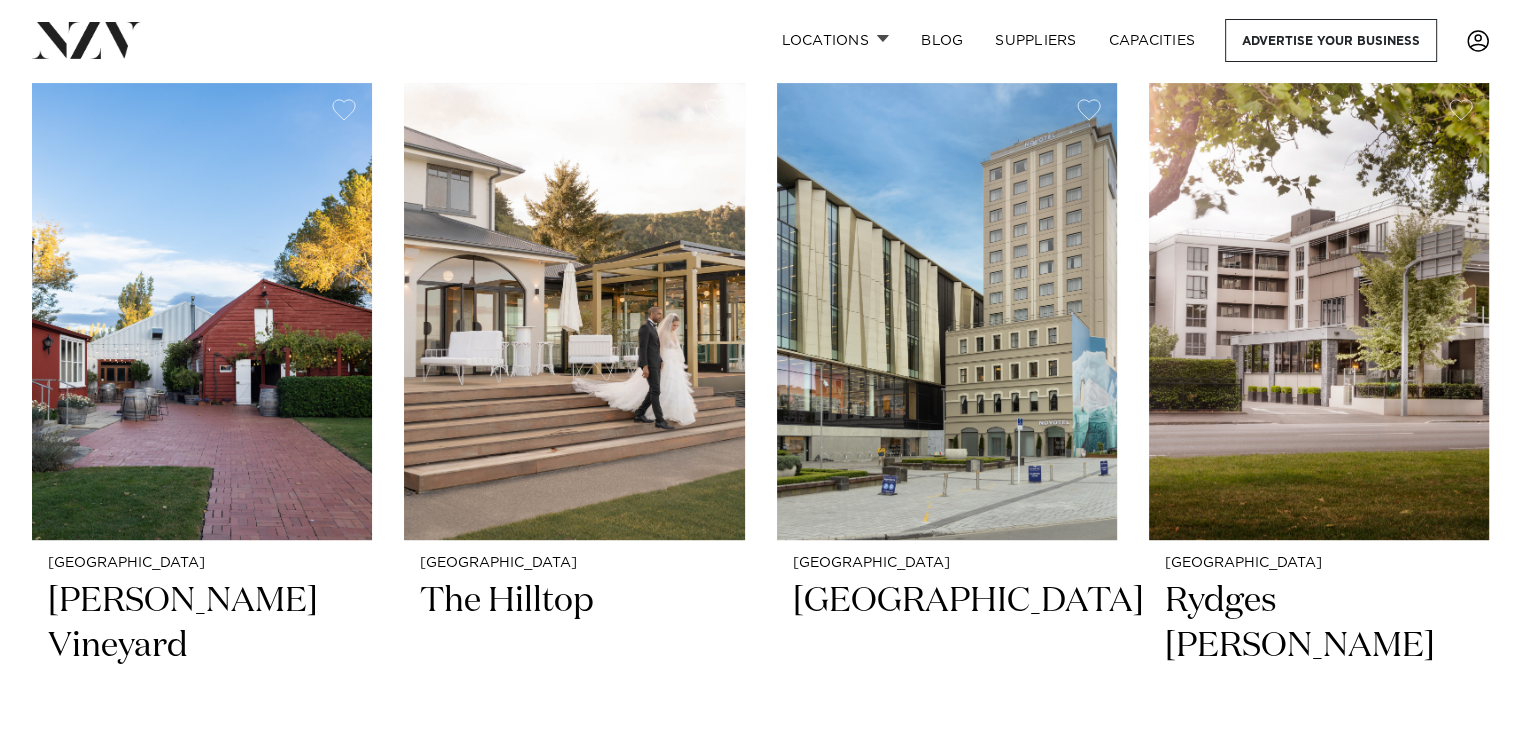 scroll, scrollTop: 979, scrollLeft: 0, axis: vertical 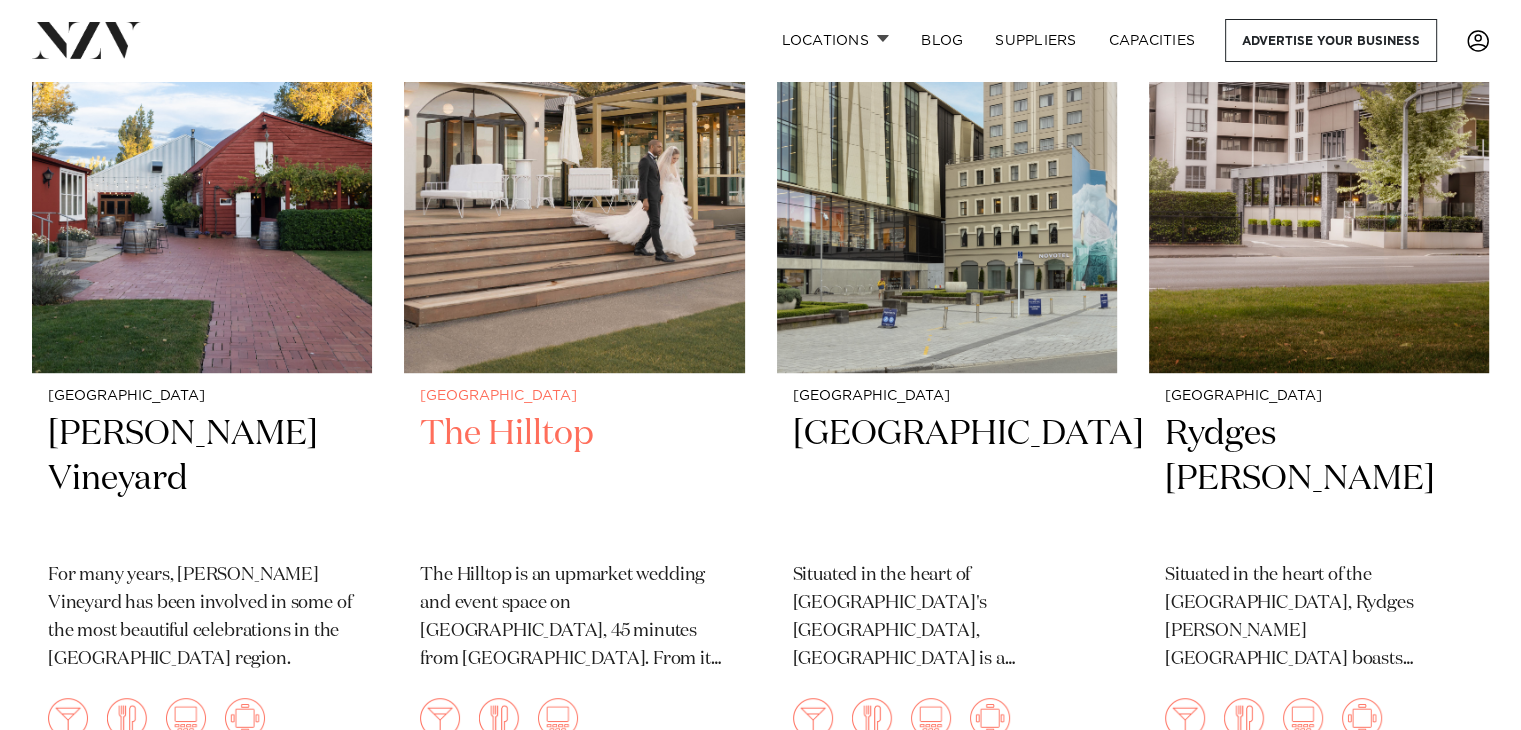click on "The Hilltop" at bounding box center [574, 479] 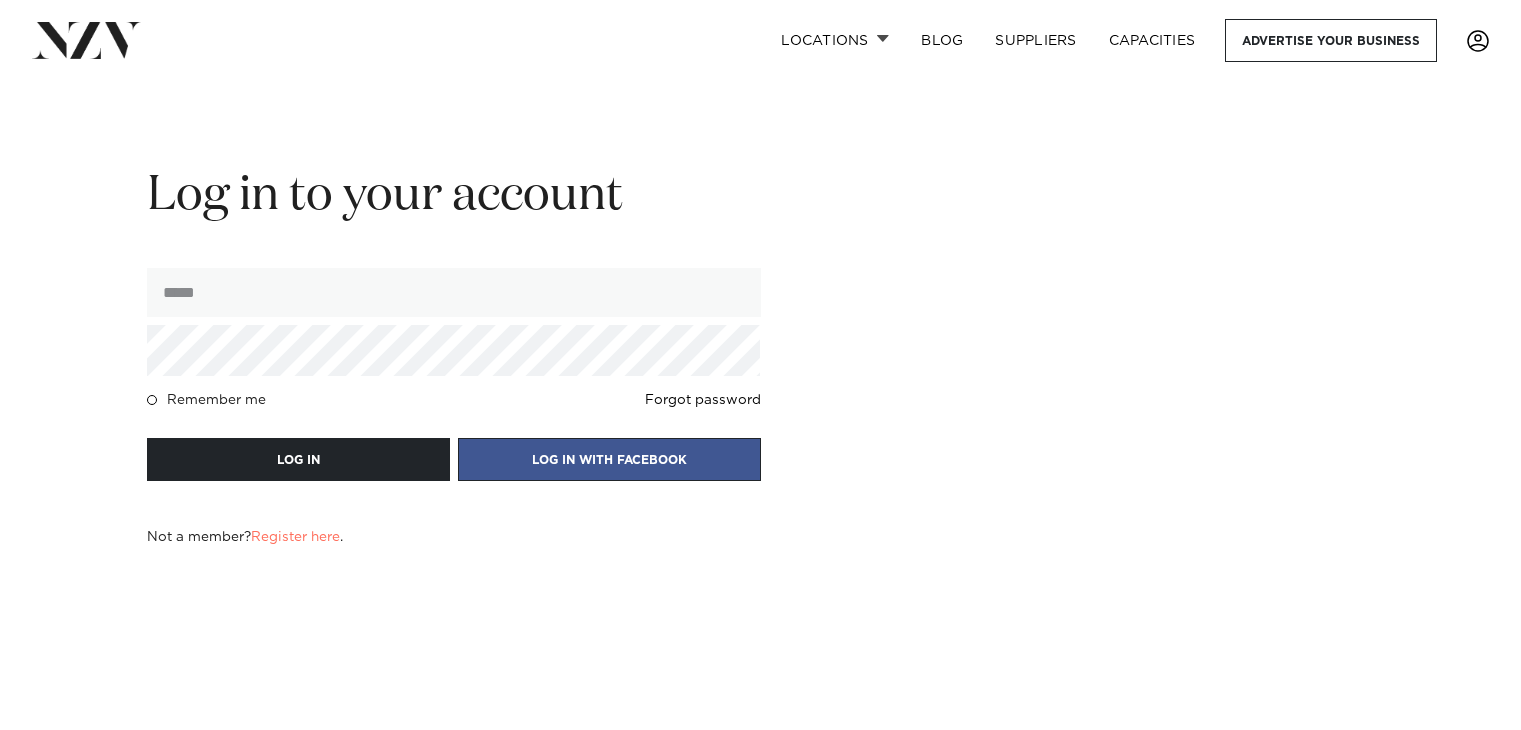 scroll, scrollTop: 0, scrollLeft: 0, axis: both 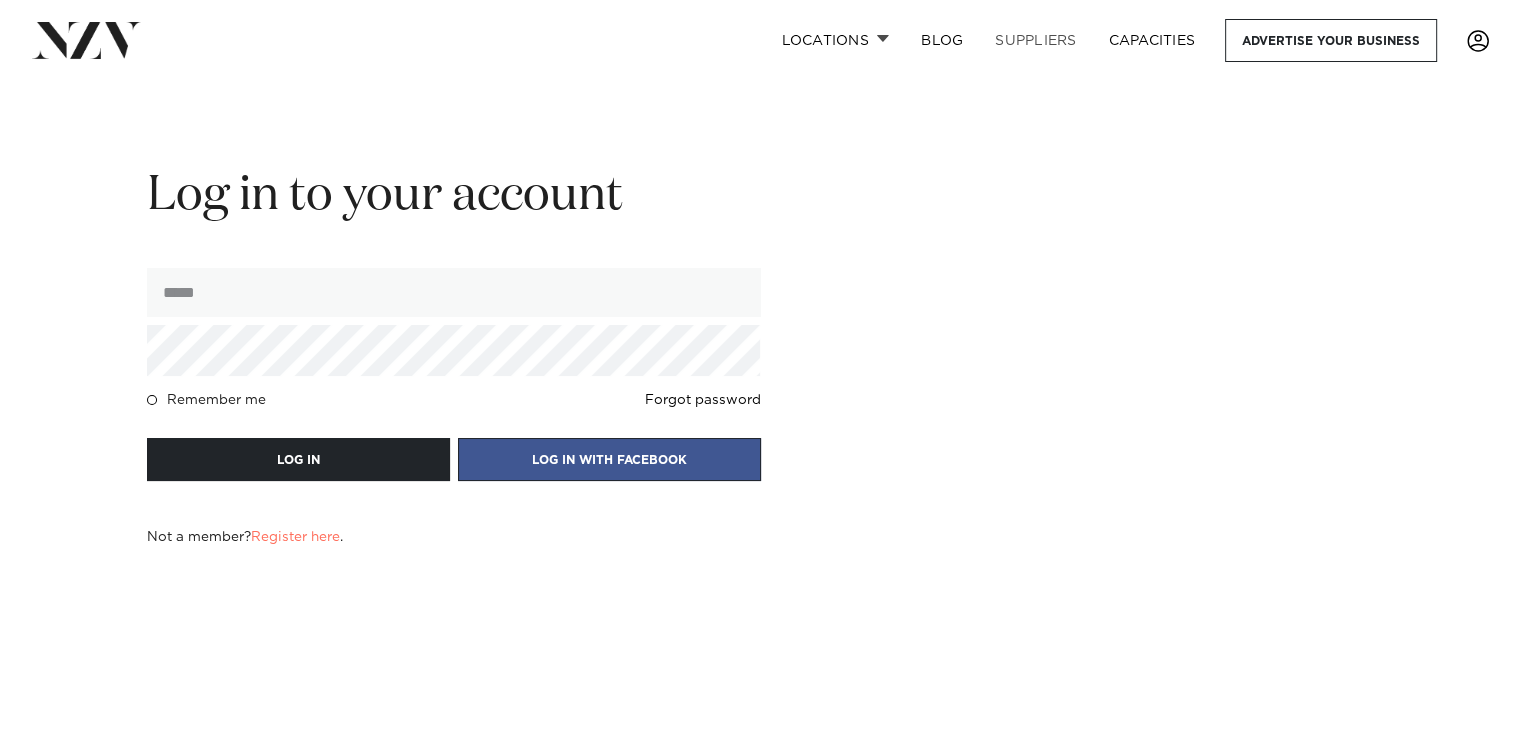 click on "SUPPLIERS" at bounding box center [1035, 40] 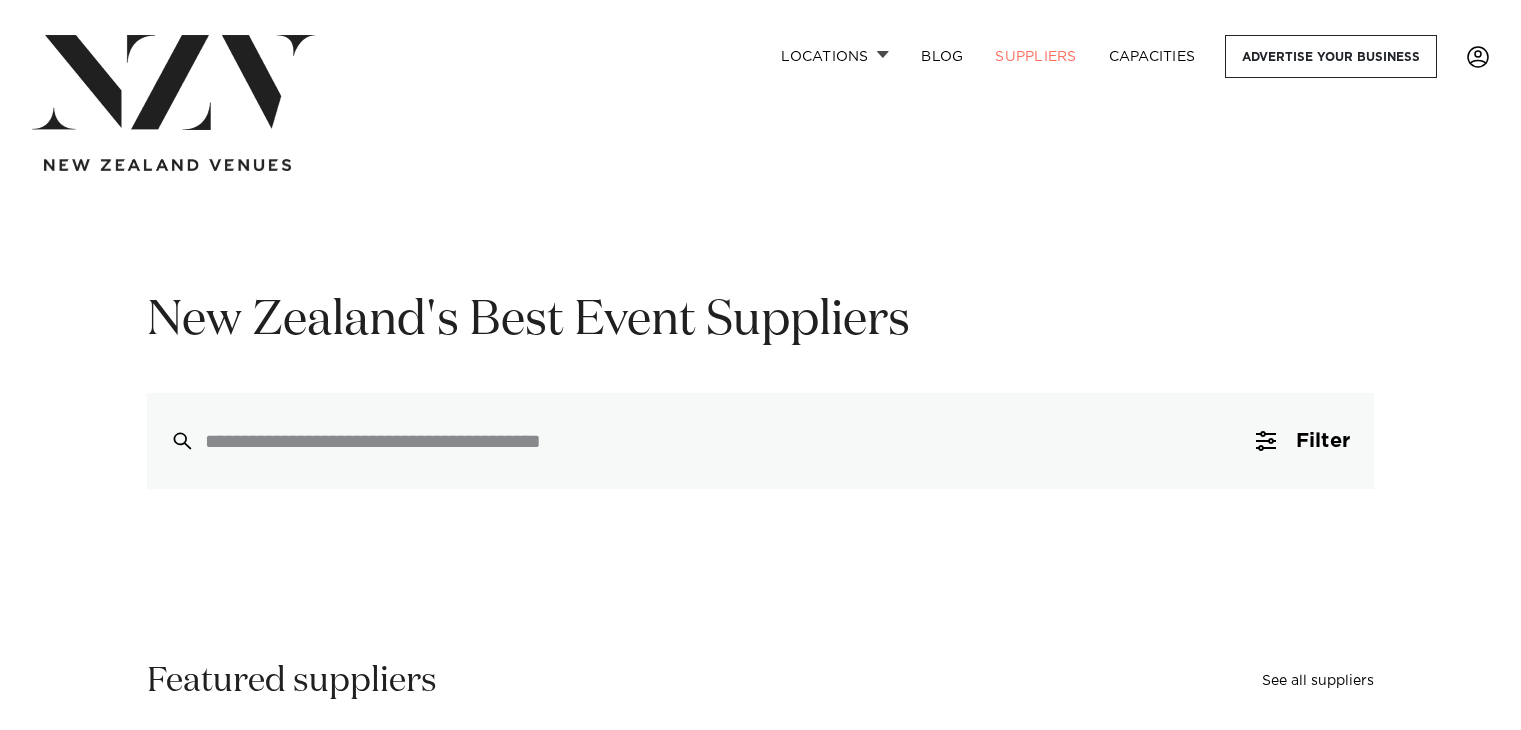 scroll, scrollTop: 0, scrollLeft: 0, axis: both 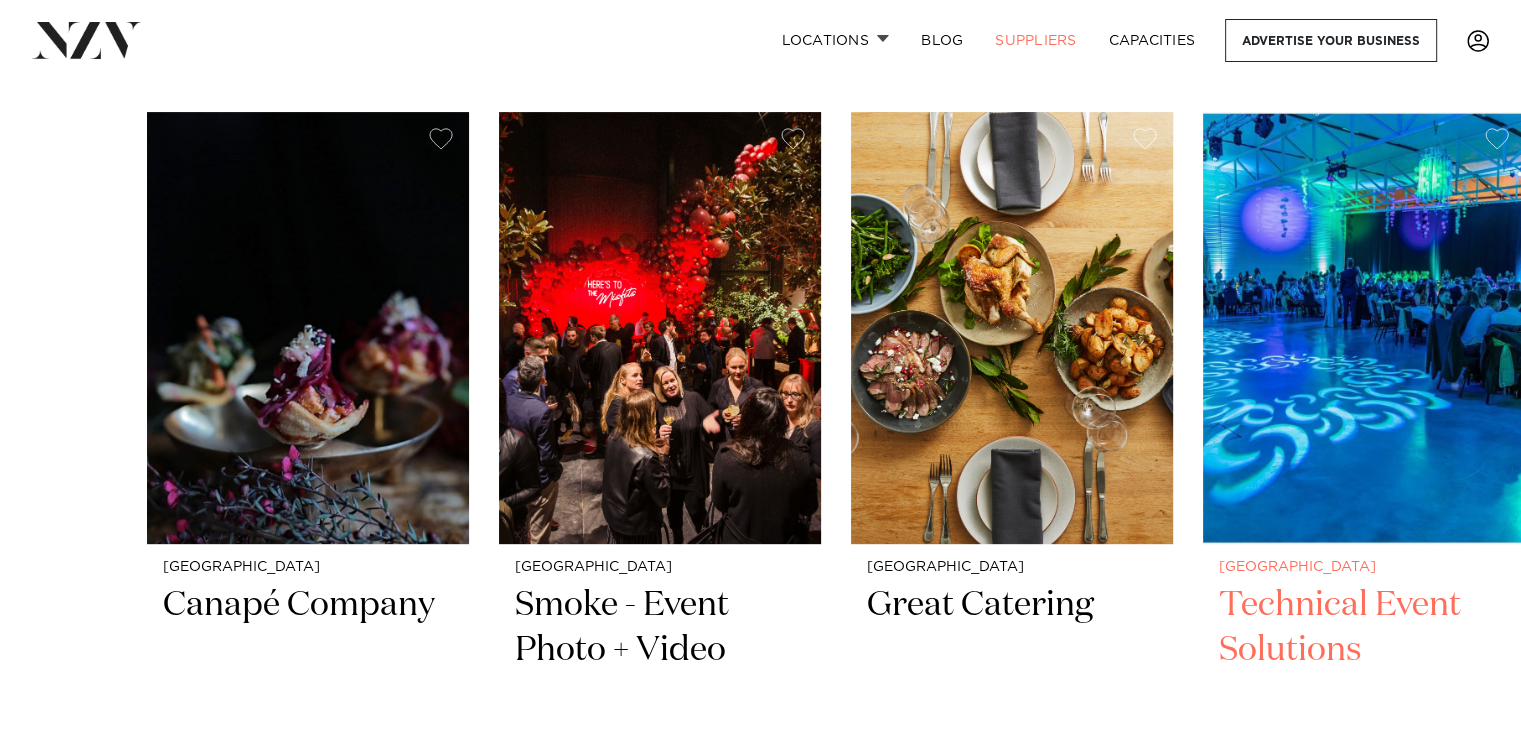 click at bounding box center [1364, 328] 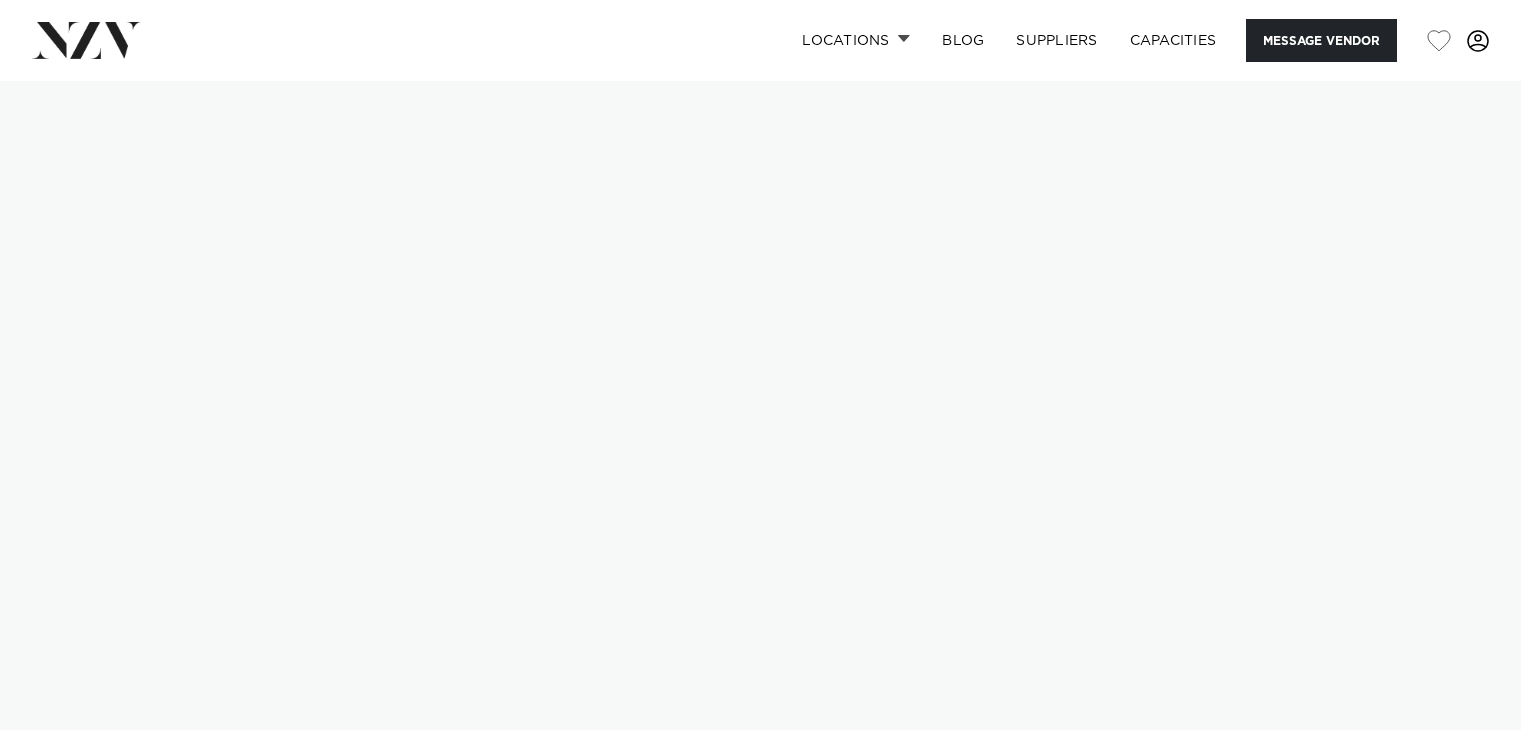 scroll, scrollTop: 0, scrollLeft: 0, axis: both 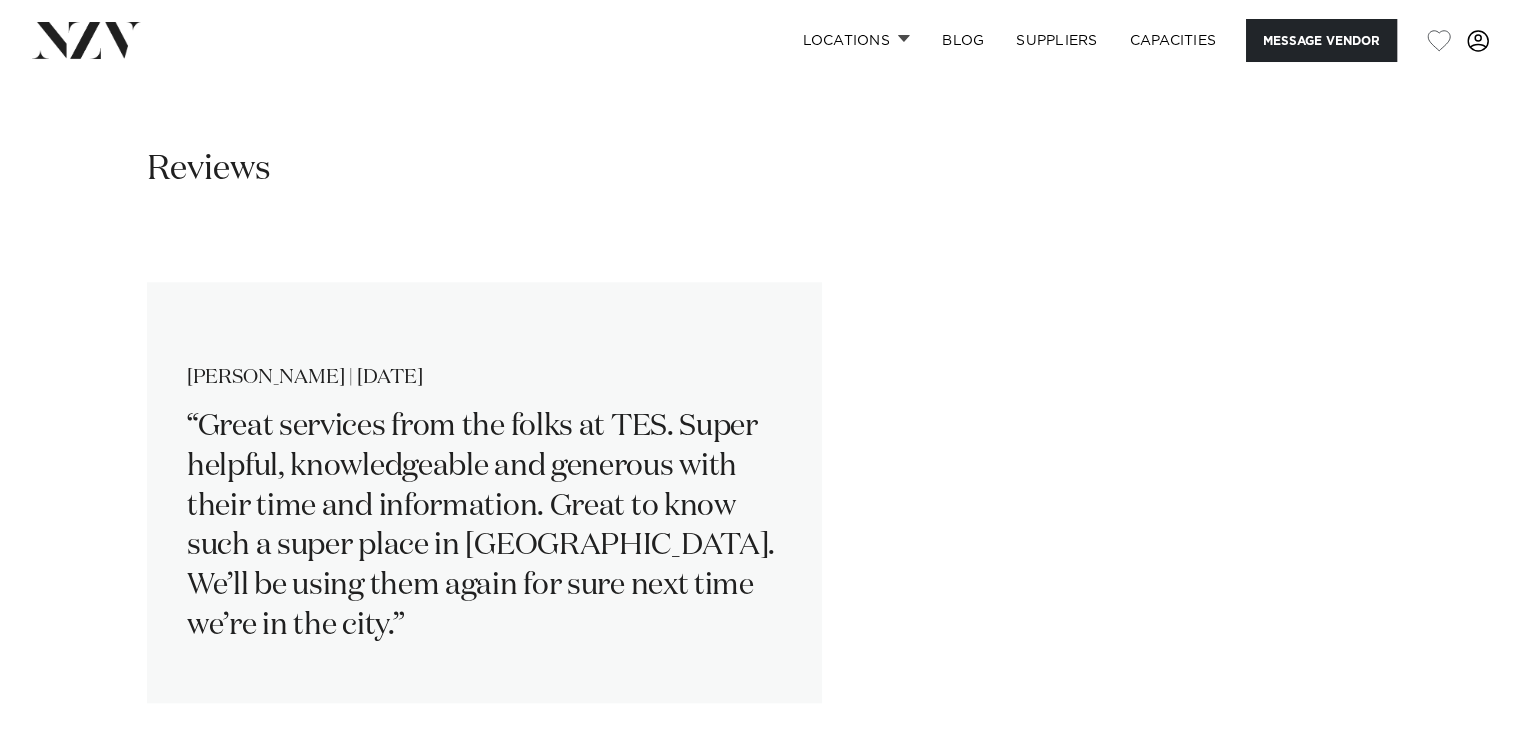 click on "Alexander Wright | April 2023
Great services from the folks at TES. Super helpful, knowledgeable and generous with their time and information. Great to know such a super place in Christchurch. We’ll be using them again for sure next time we’re in the city." at bounding box center (760, 467) 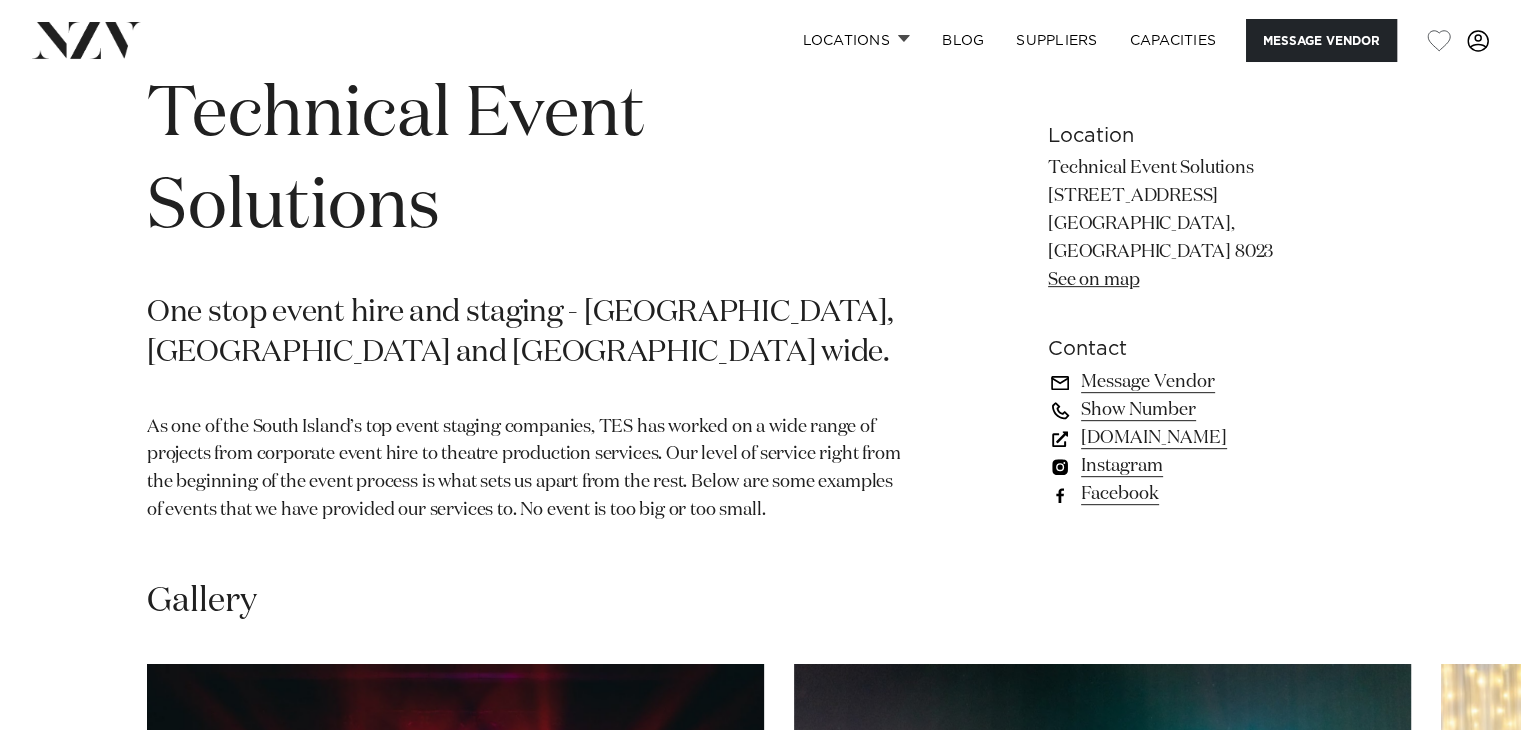 scroll, scrollTop: 833, scrollLeft: 0, axis: vertical 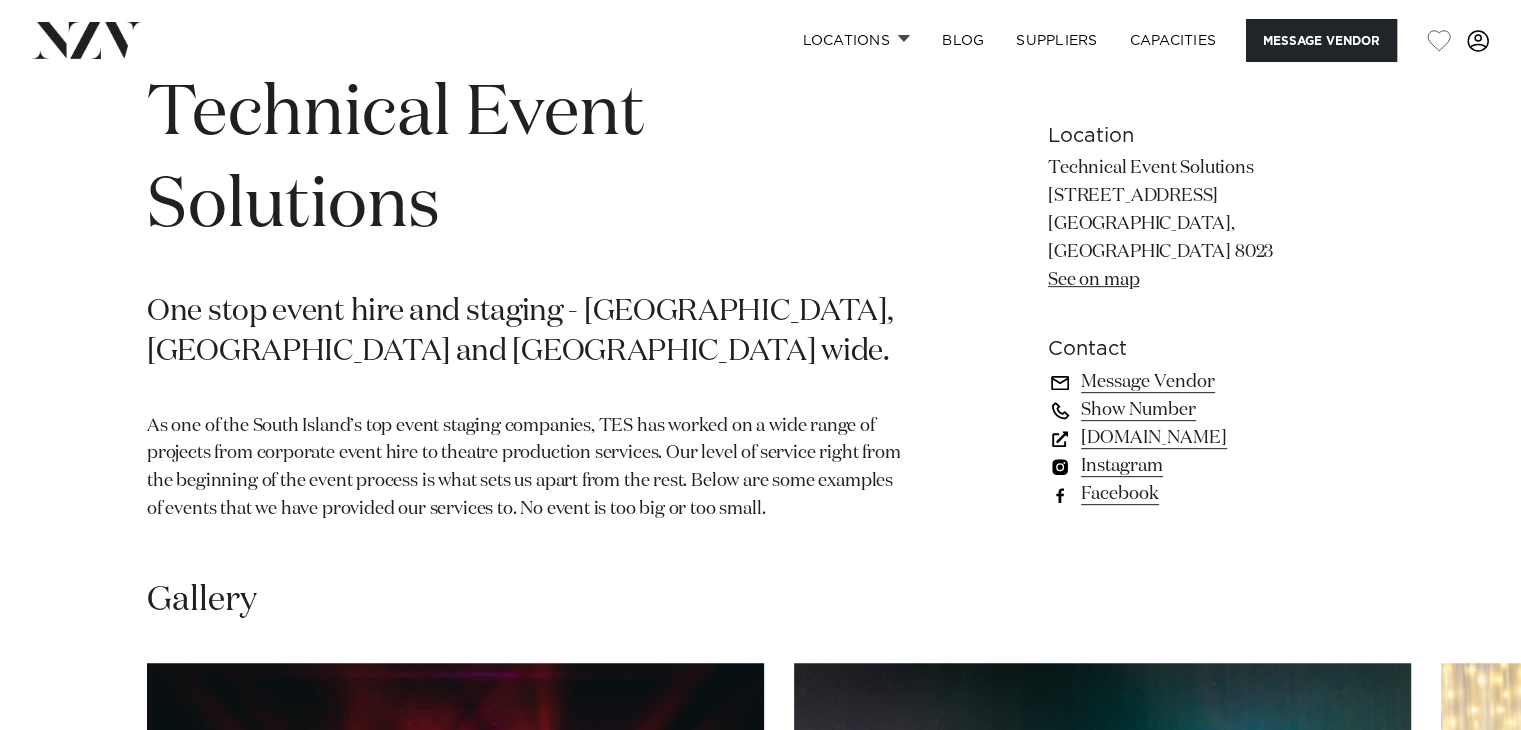 click on "tes.nz" at bounding box center (1211, 438) 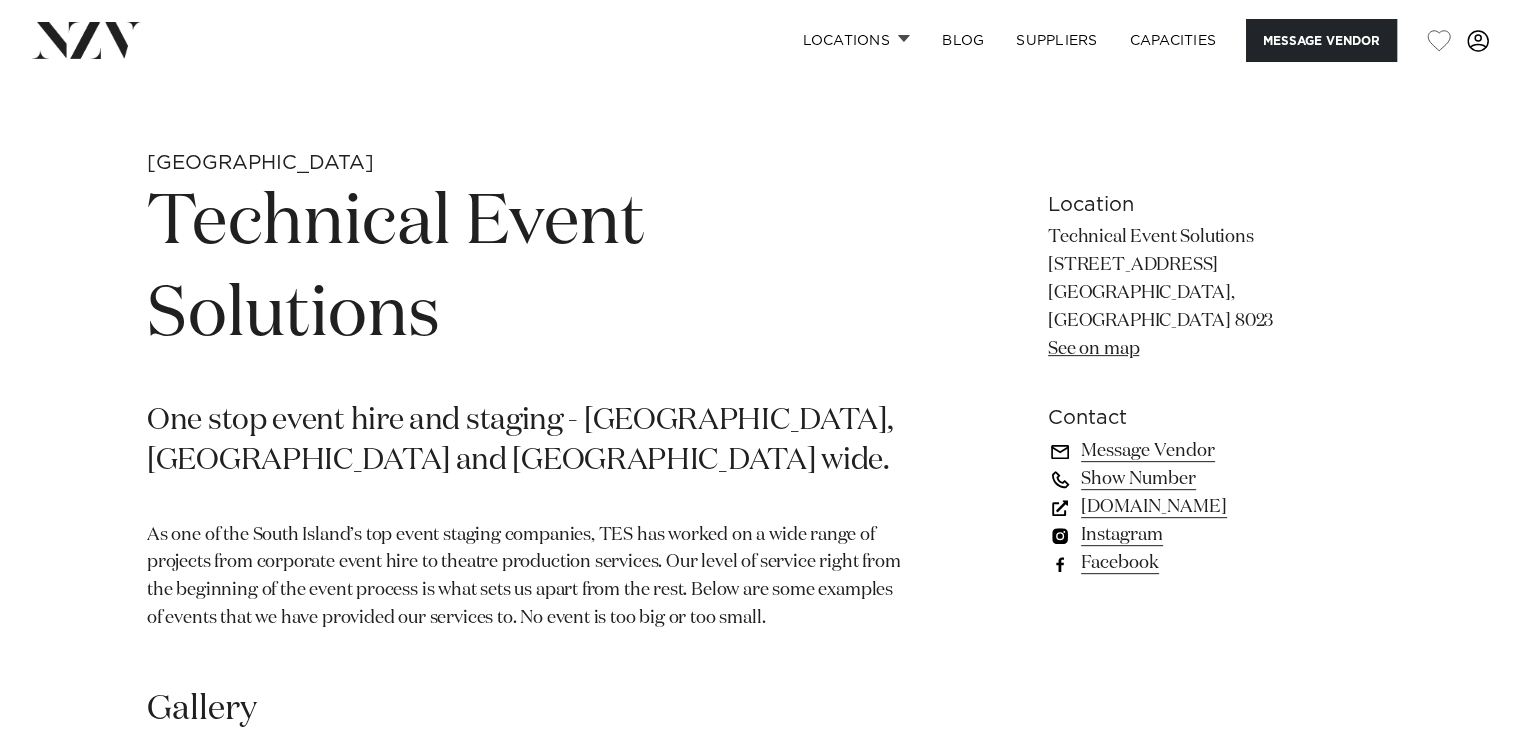 scroll, scrollTop: 702, scrollLeft: 0, axis: vertical 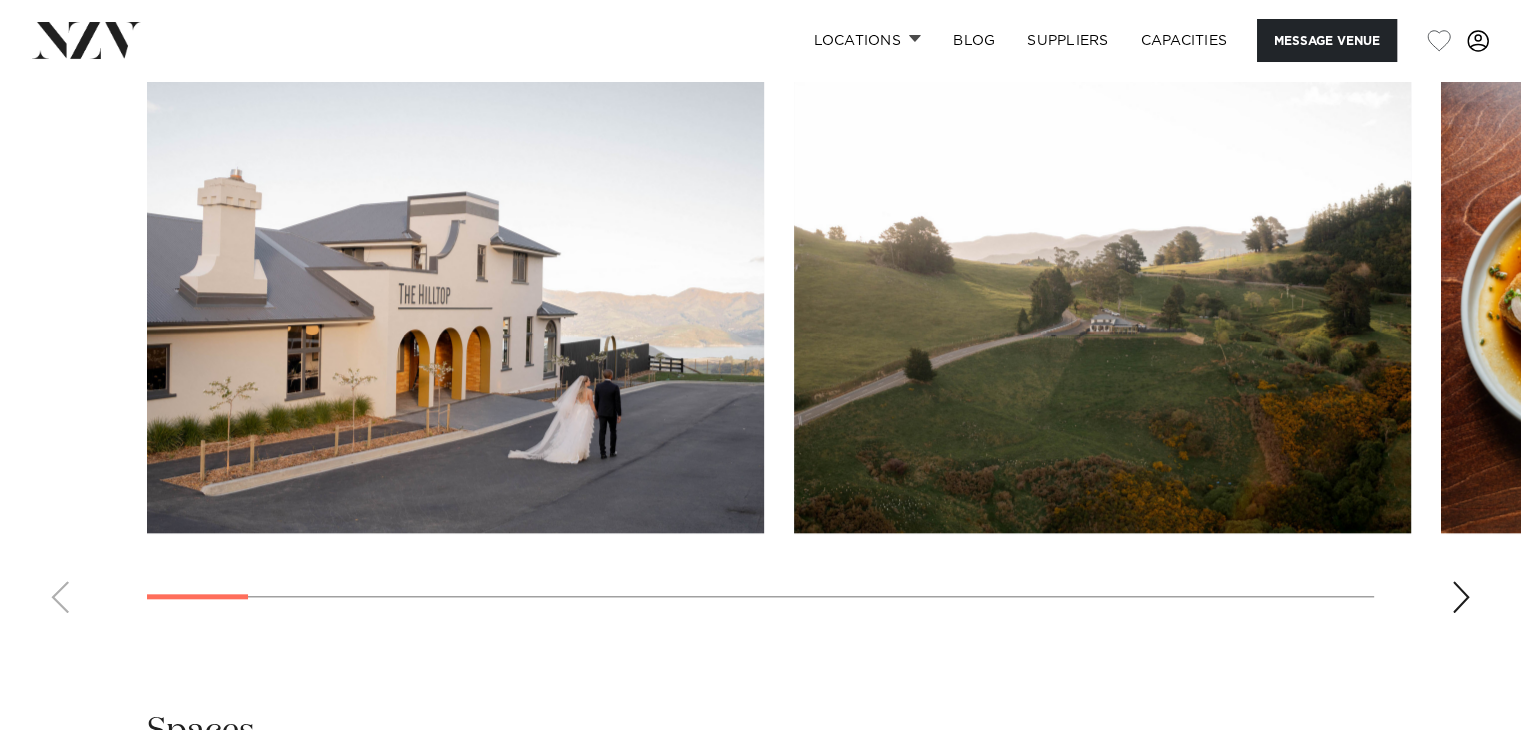 click at bounding box center [1461, 597] 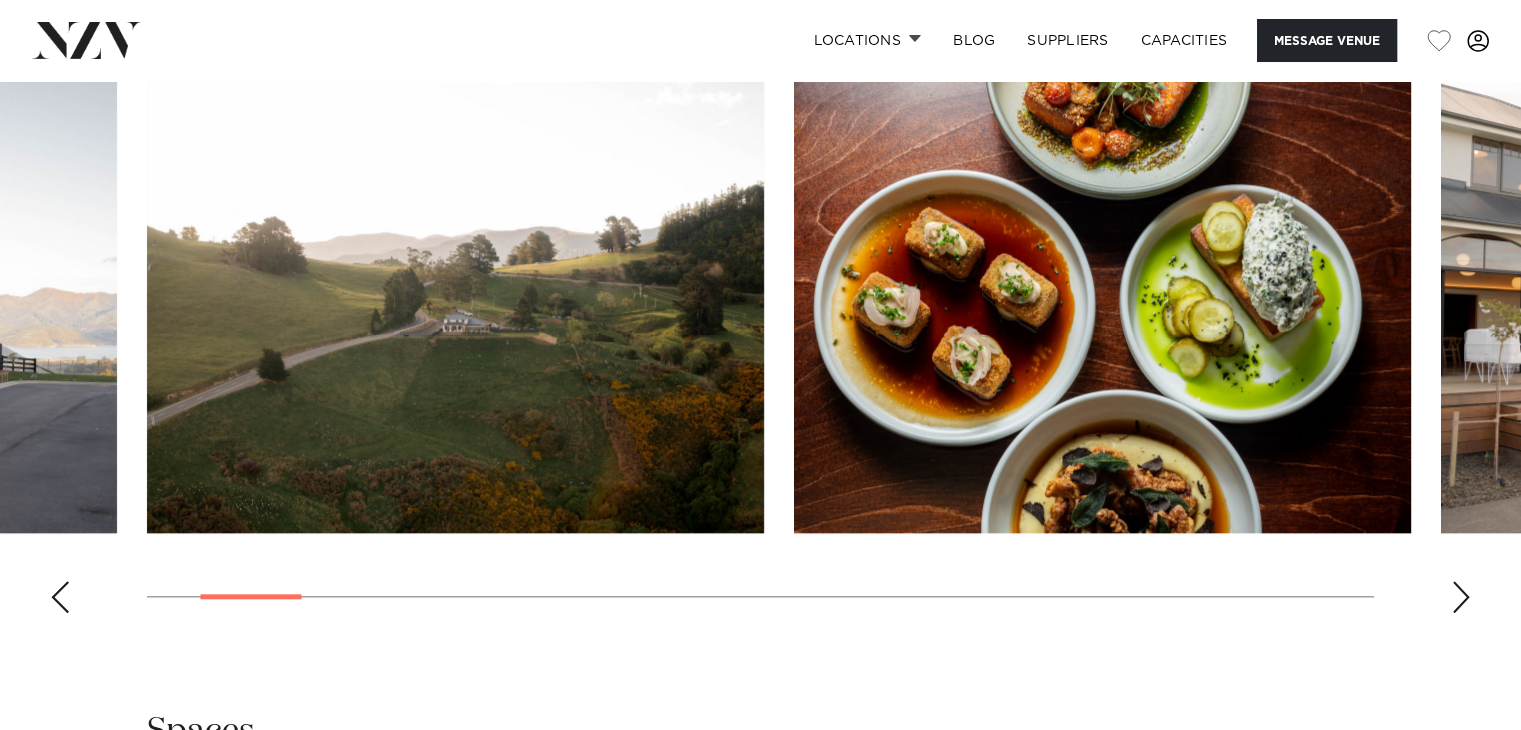click at bounding box center (1461, 597) 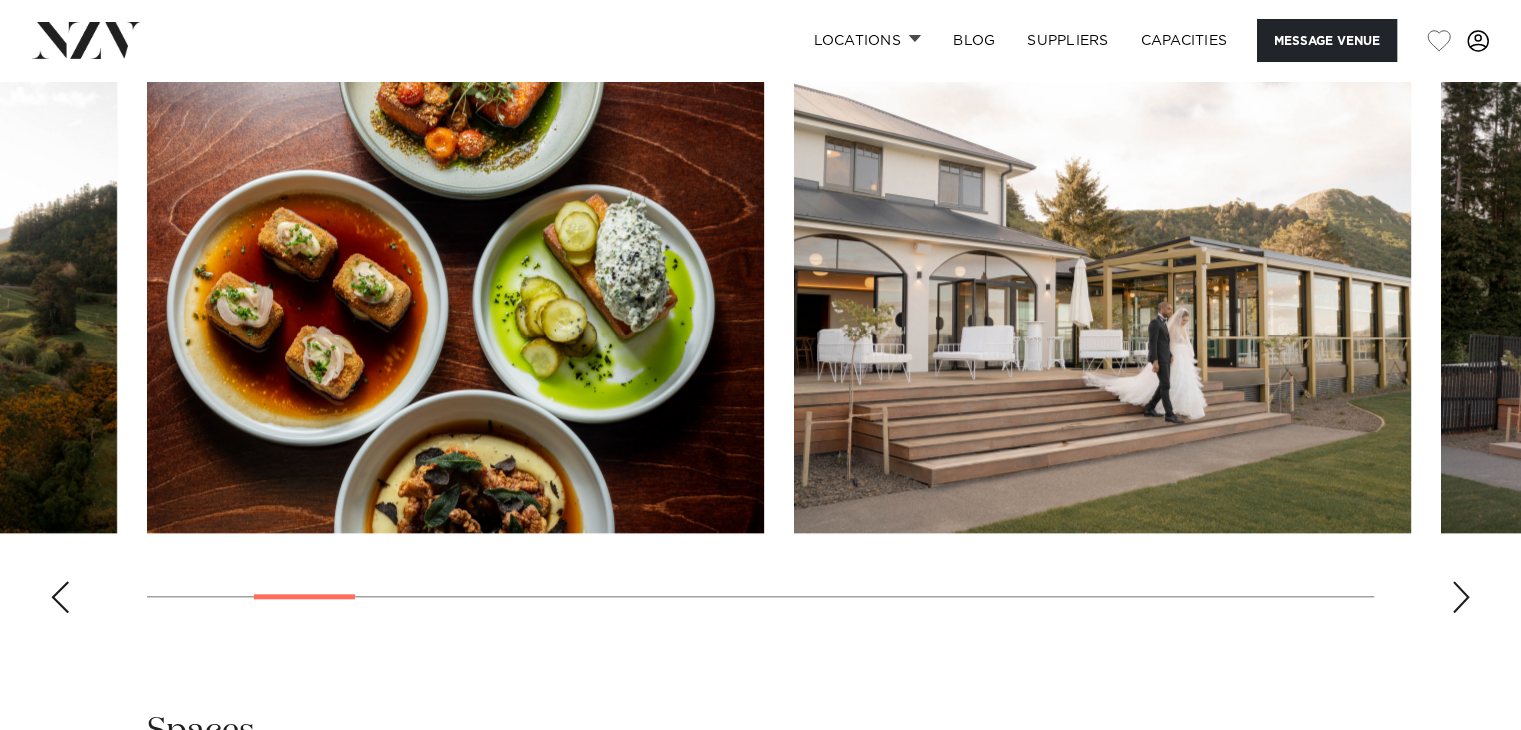 click at bounding box center [1461, 597] 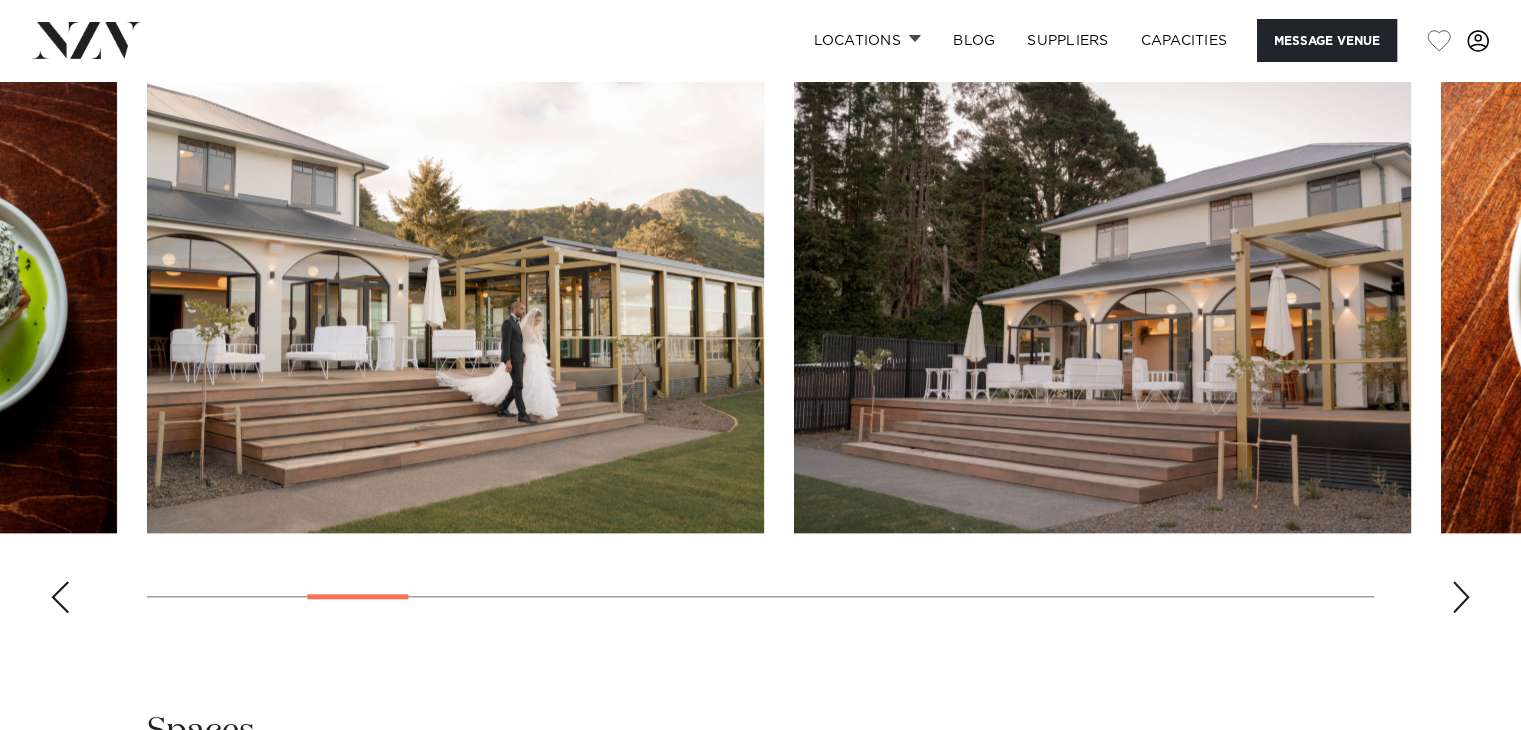 click at bounding box center [1461, 597] 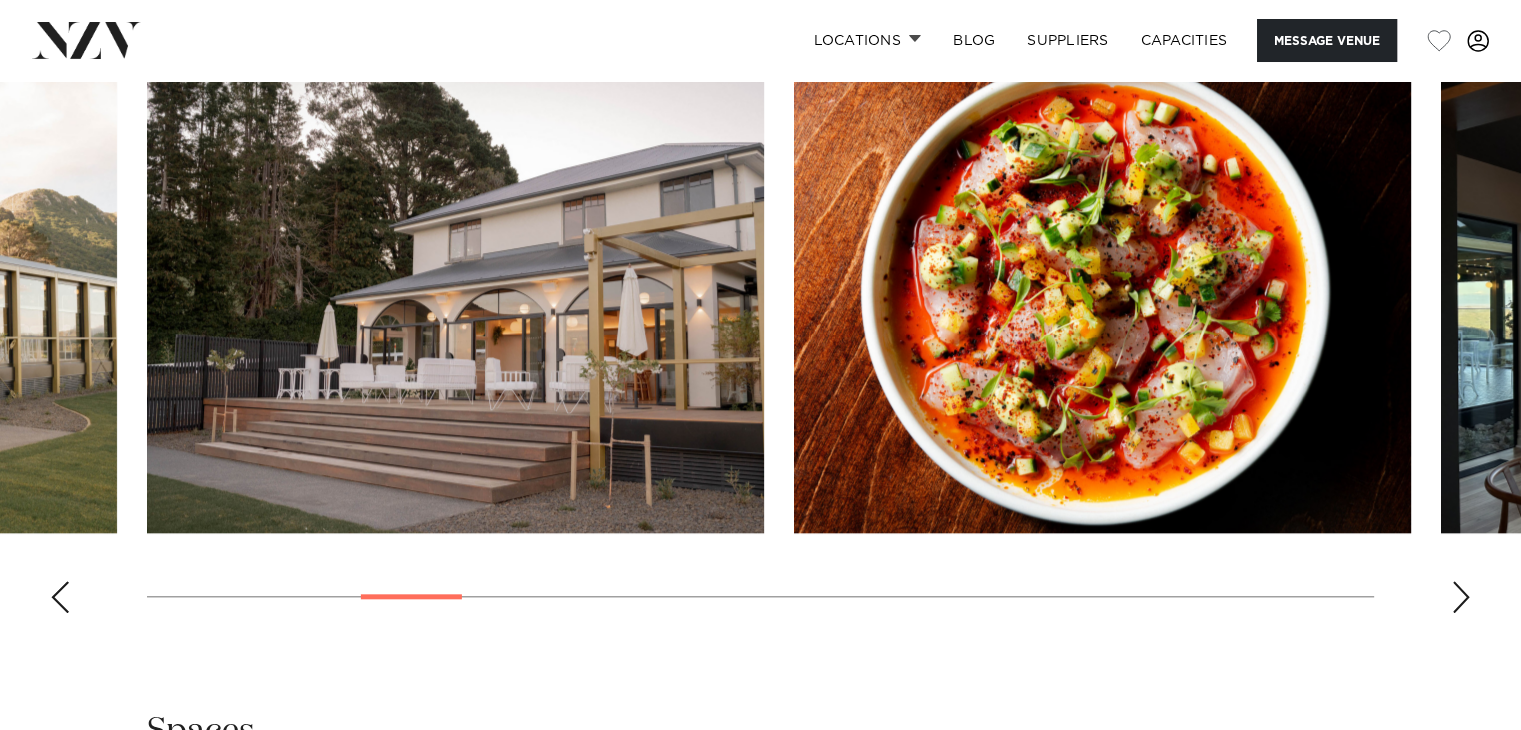 click at bounding box center [1461, 597] 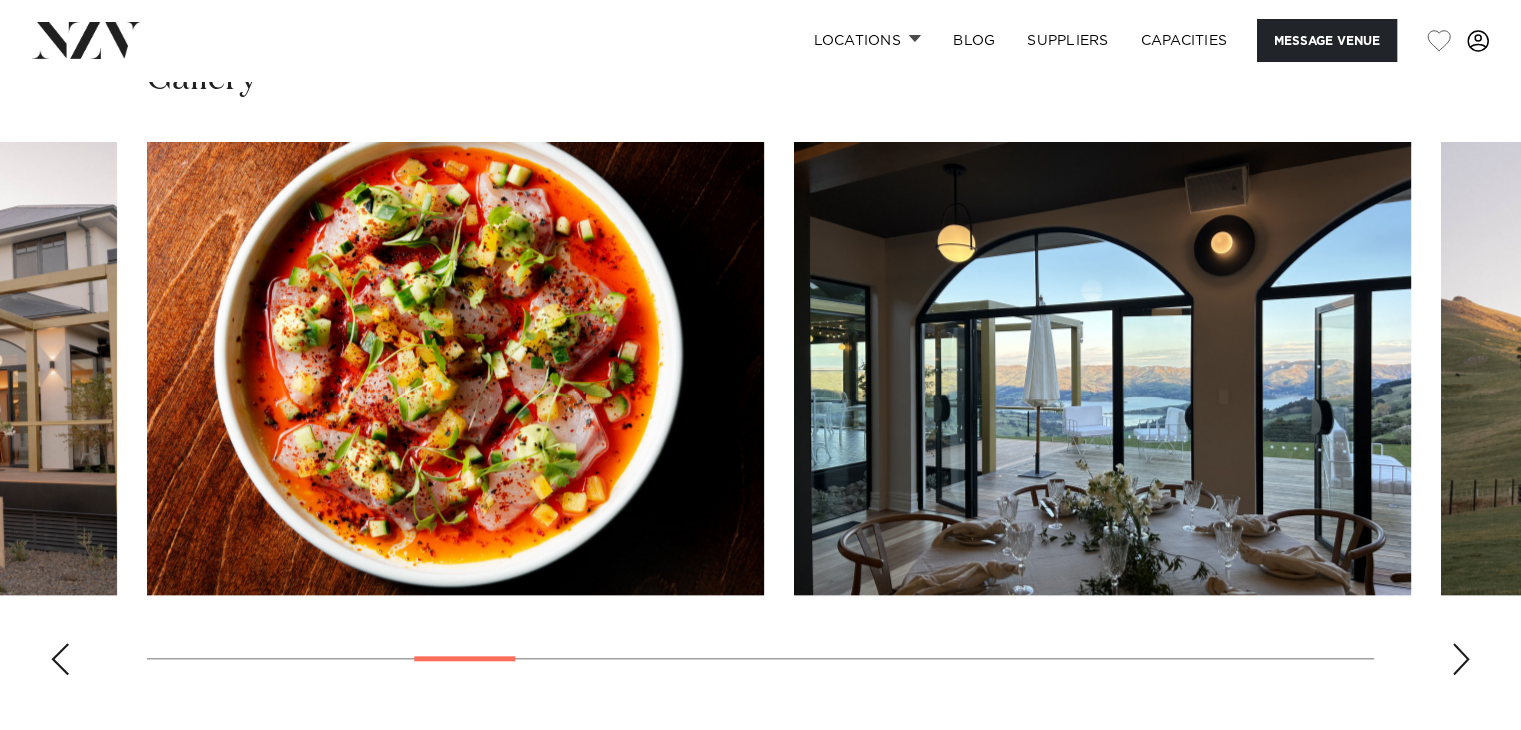 scroll, scrollTop: 1836, scrollLeft: 0, axis: vertical 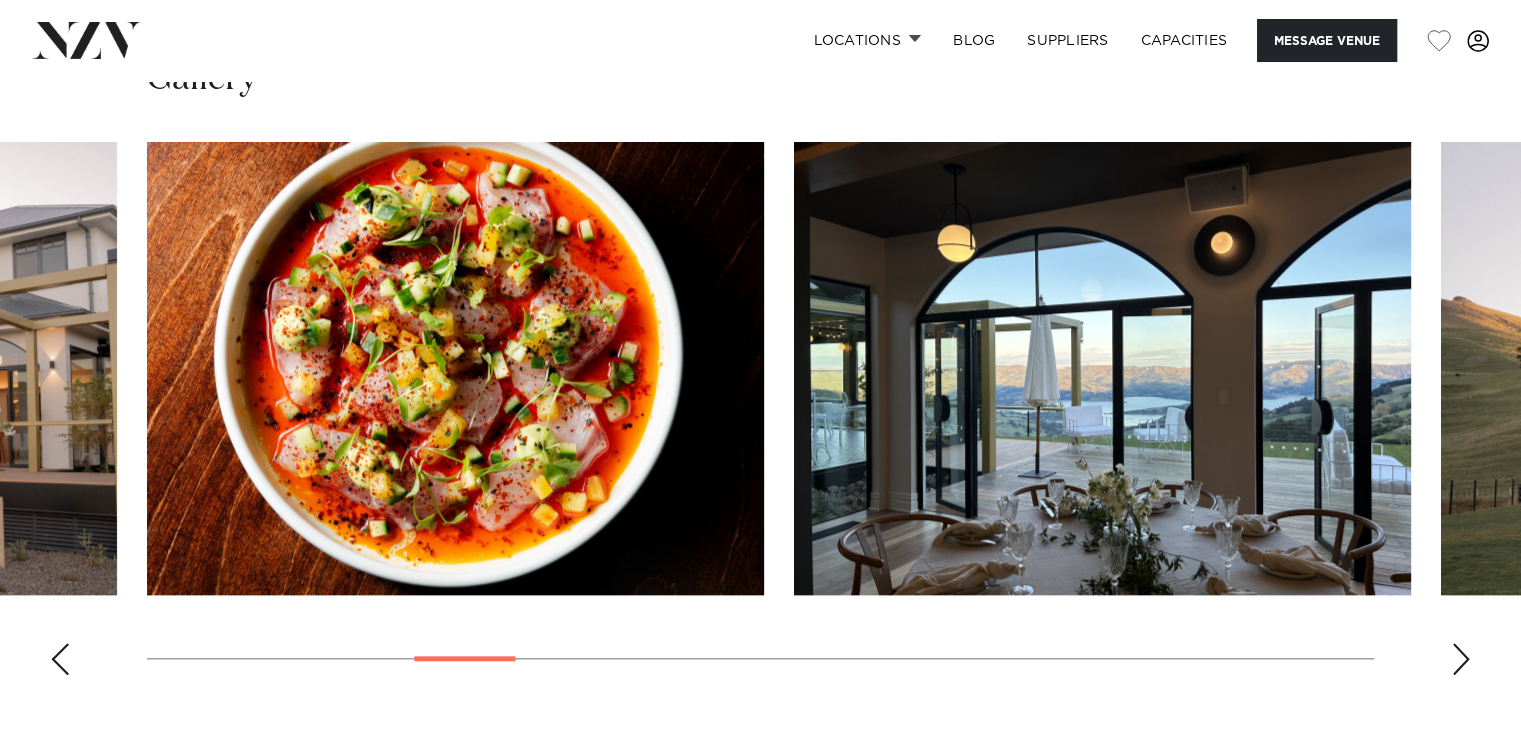 click at bounding box center (1461, 659) 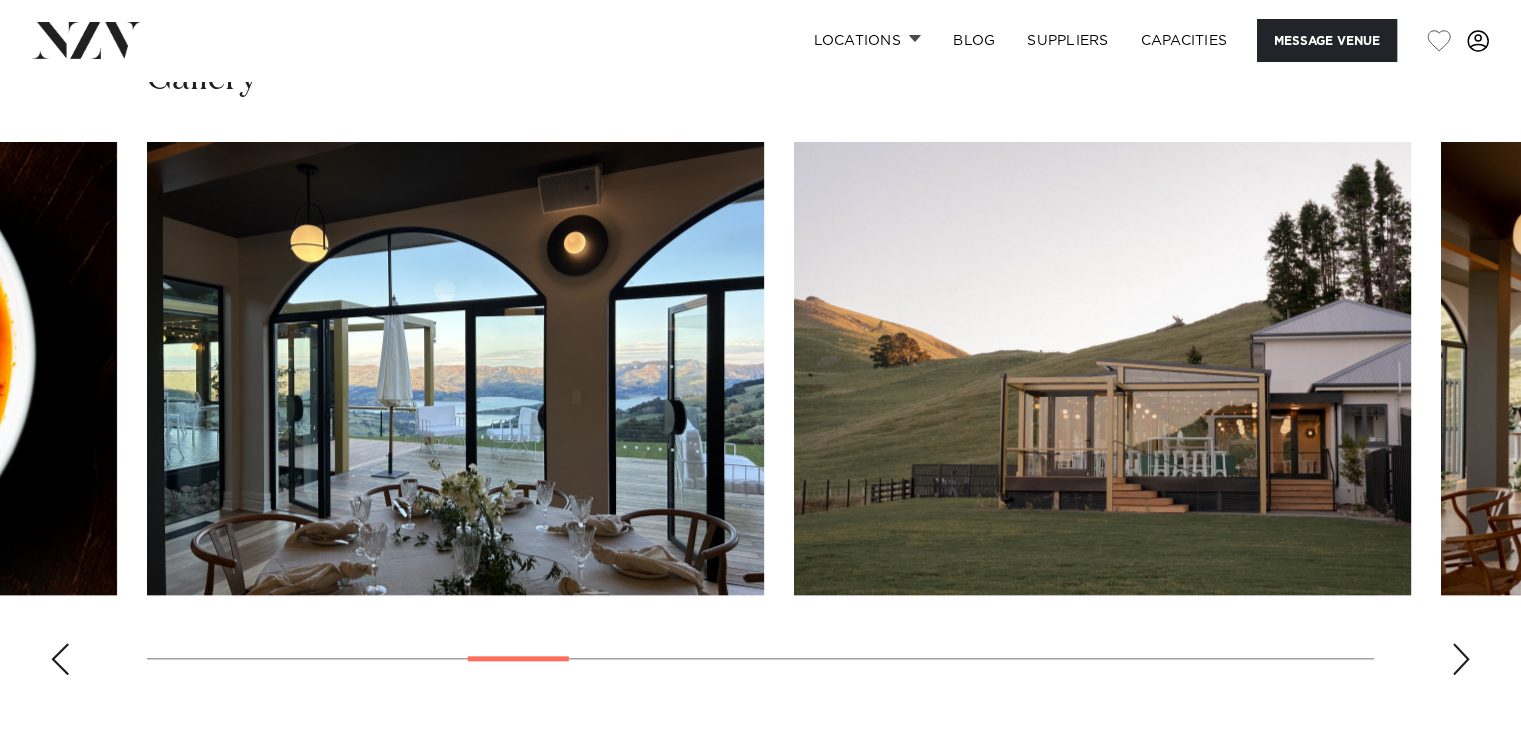 click at bounding box center (1461, 659) 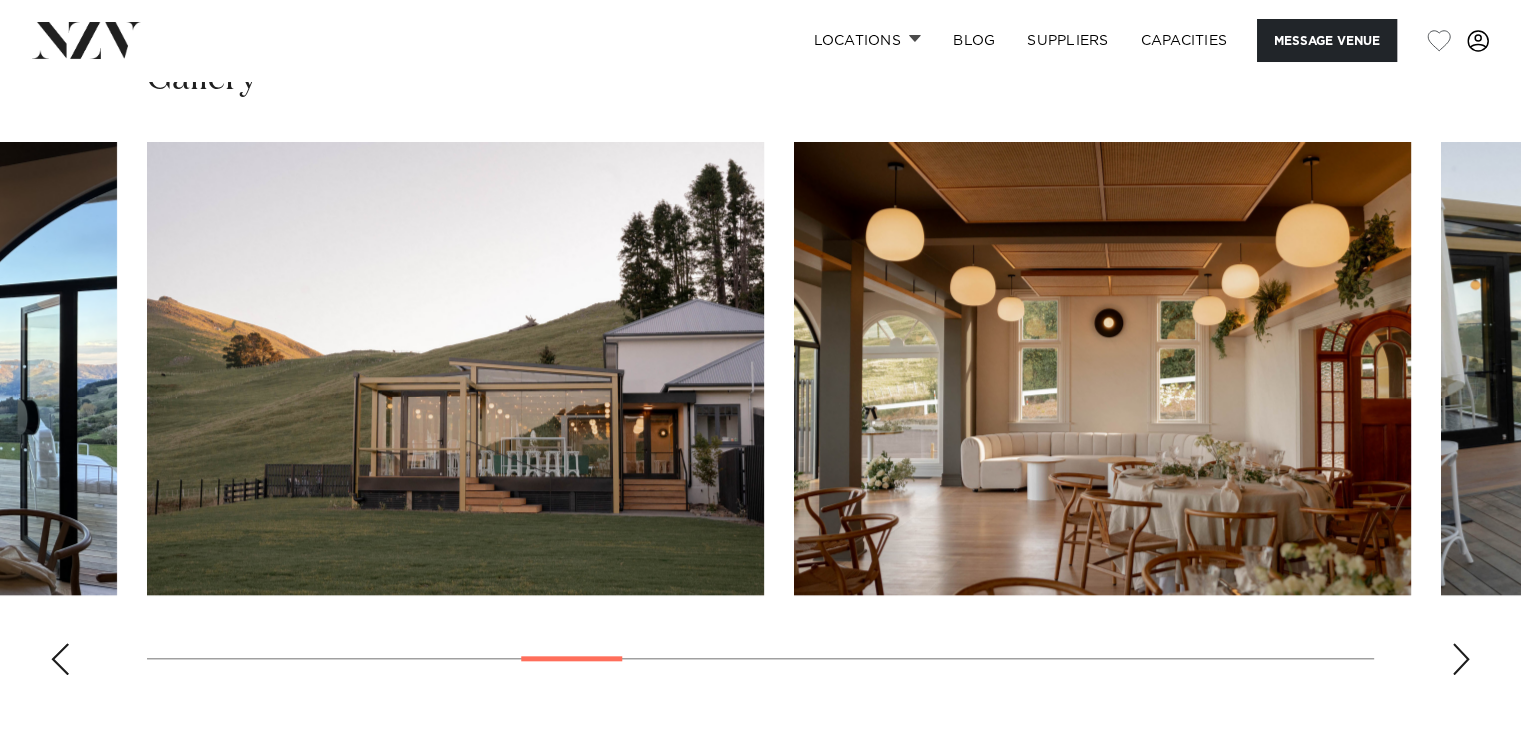 click at bounding box center [1461, 659] 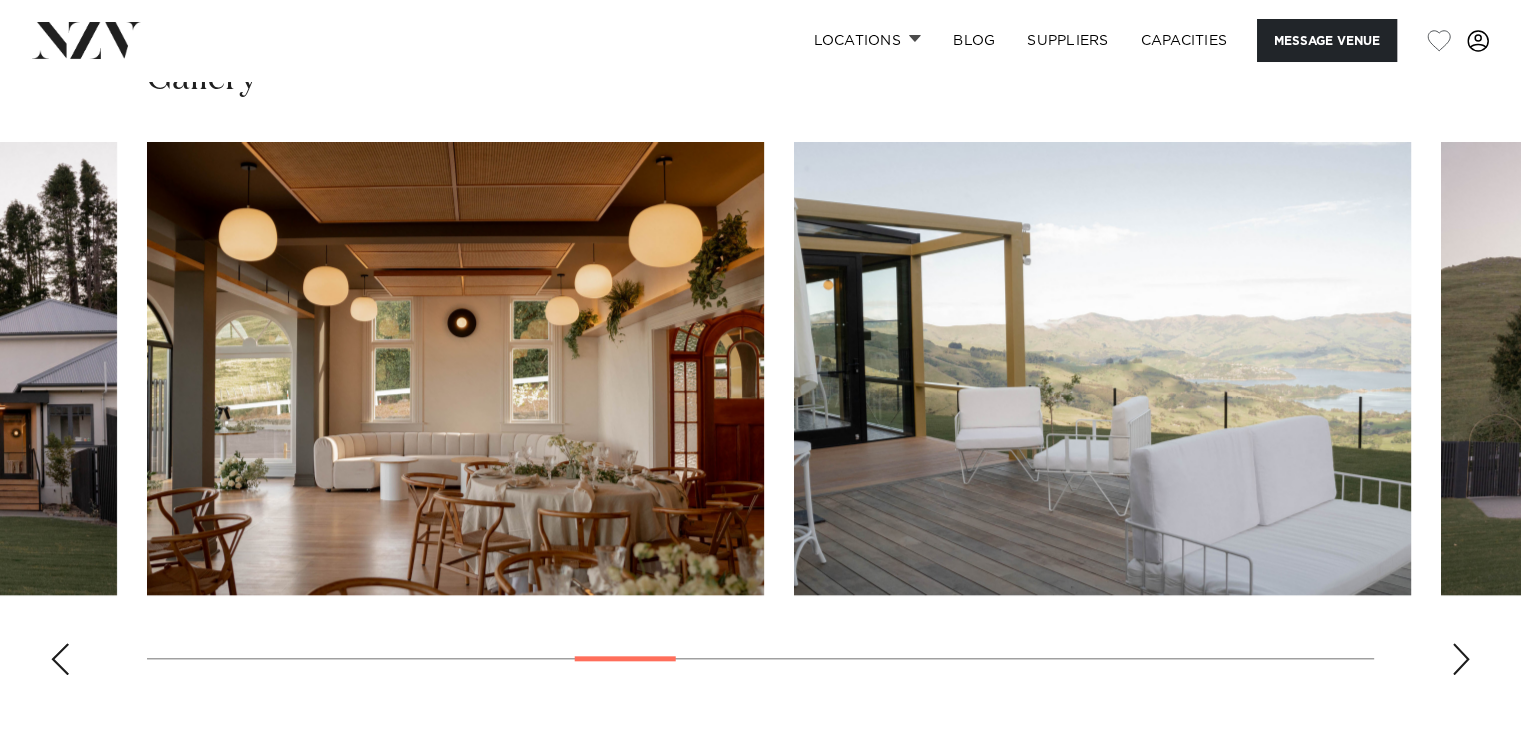 click at bounding box center (1461, 659) 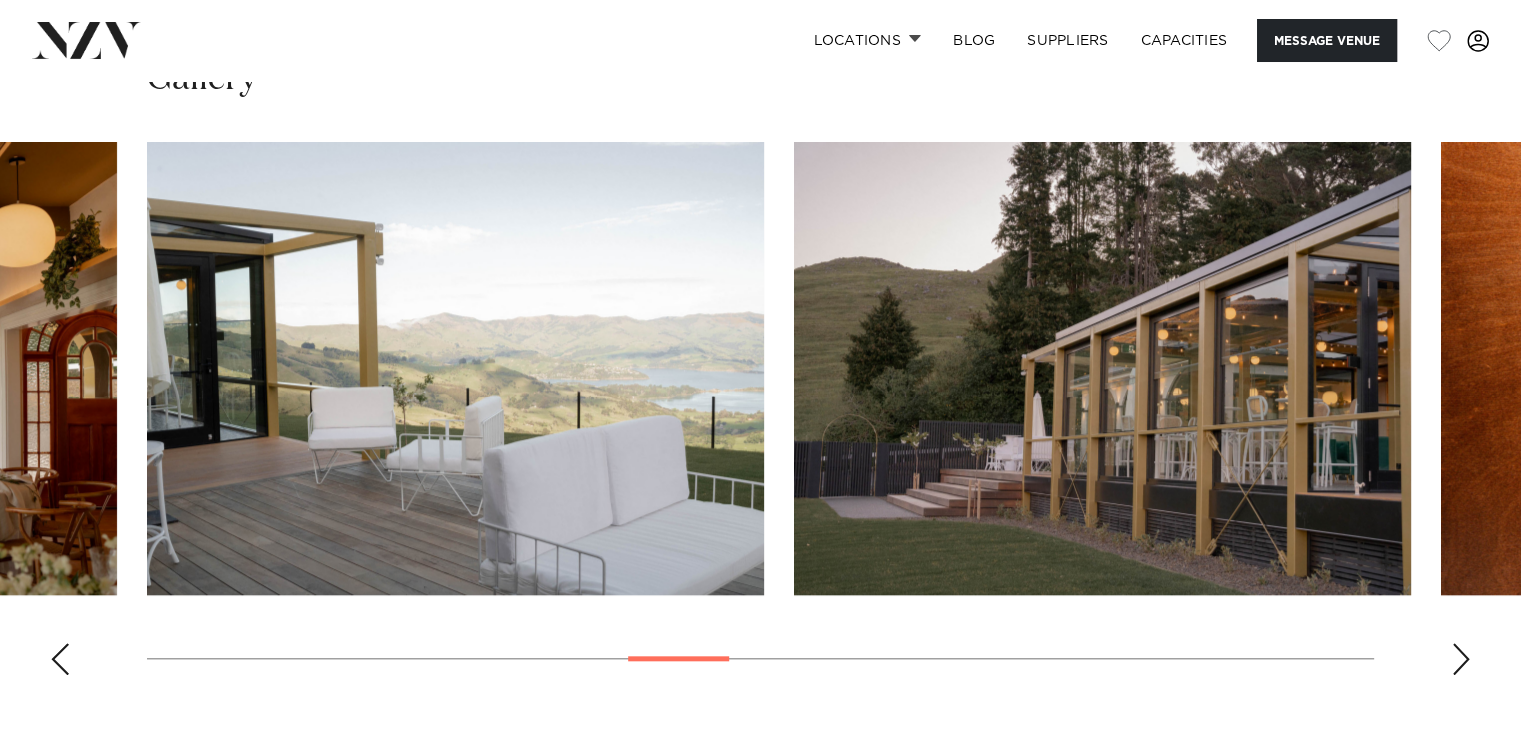 click at bounding box center (1461, 659) 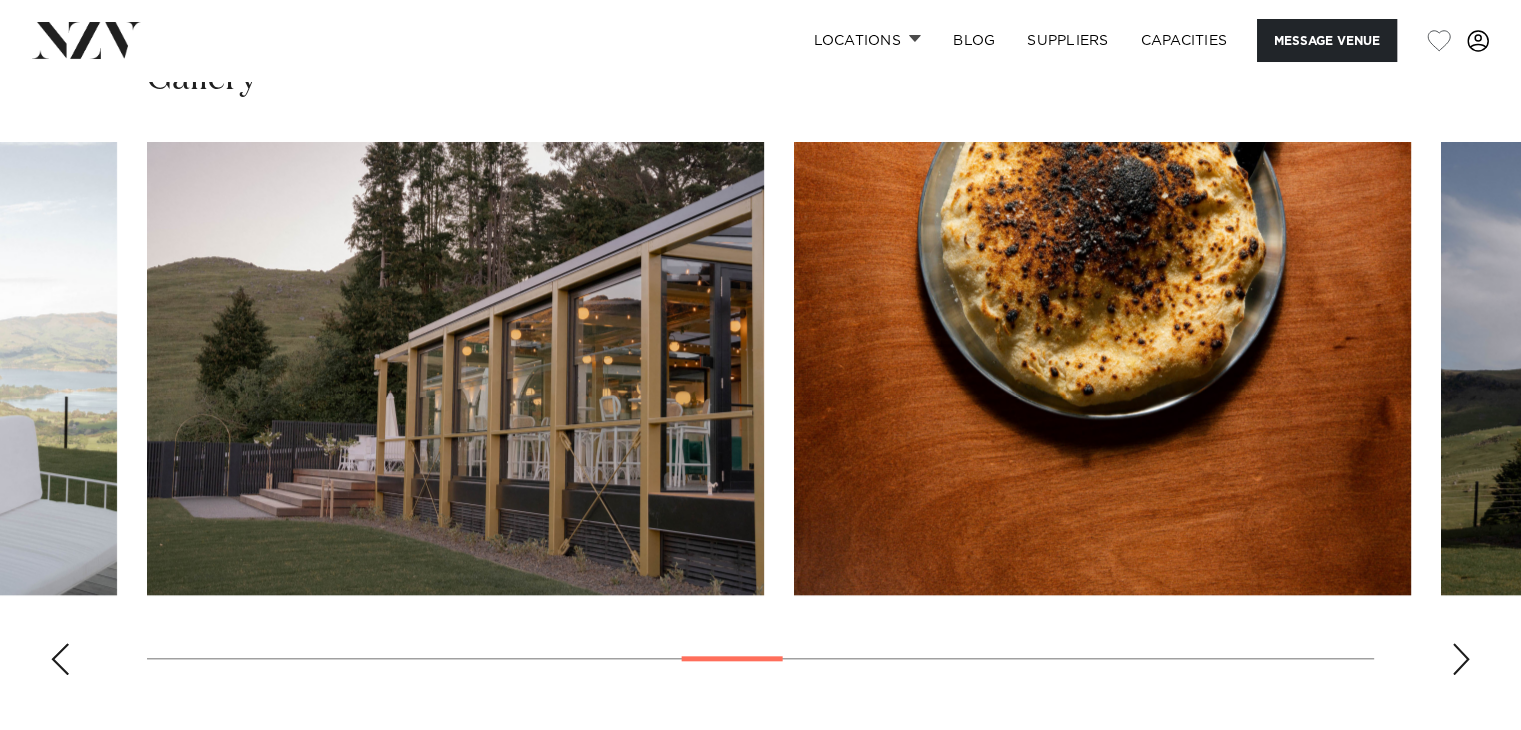 click at bounding box center (1461, 659) 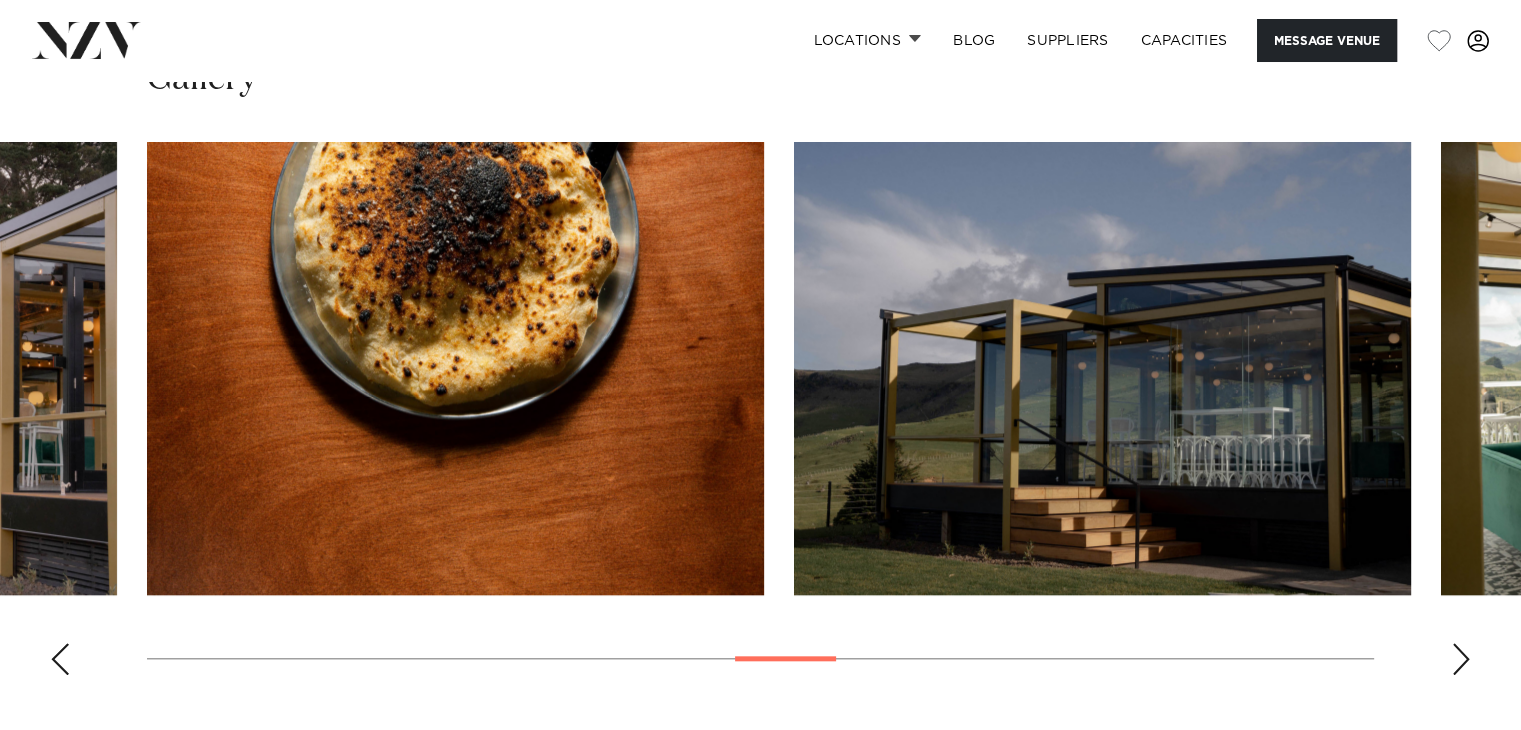 click at bounding box center (1461, 659) 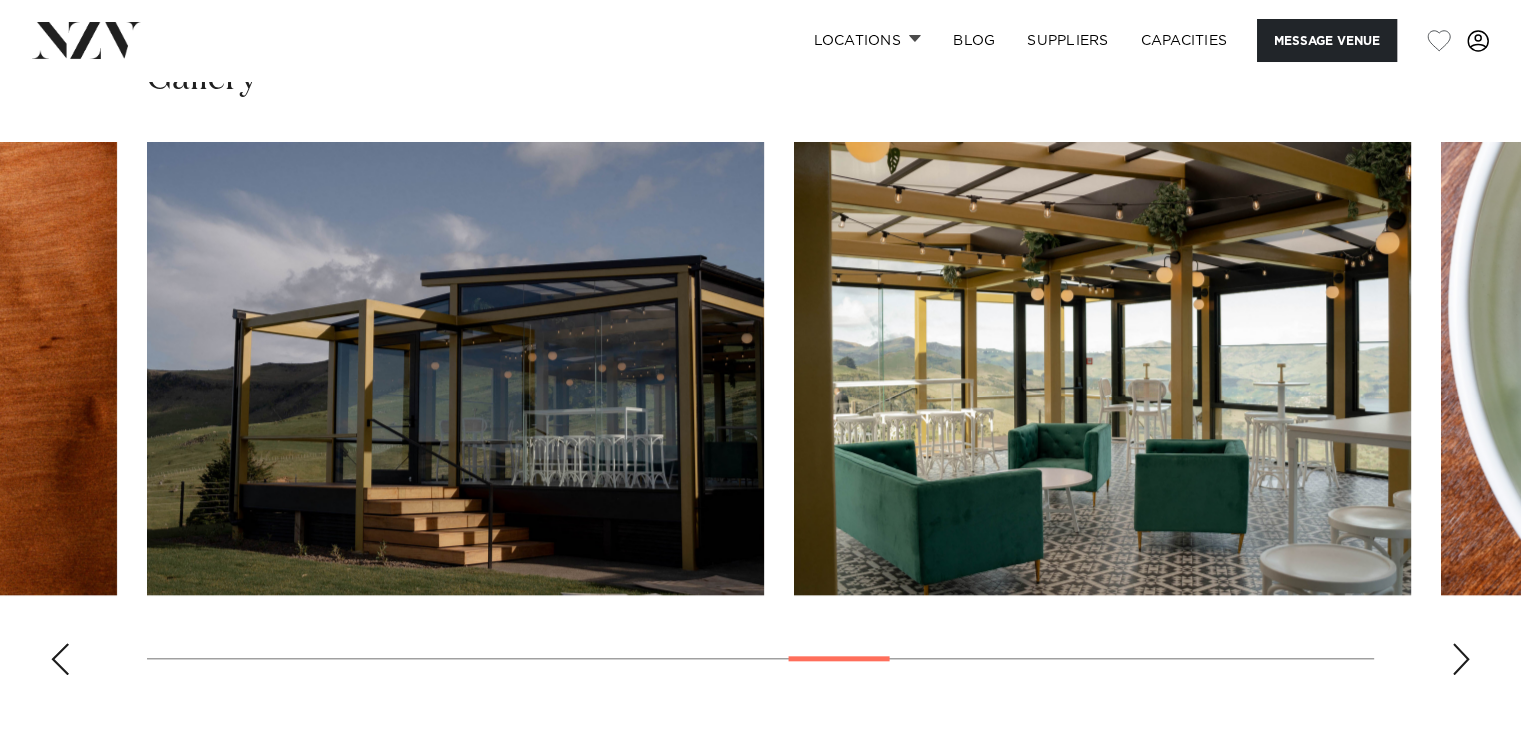 click at bounding box center (1461, 659) 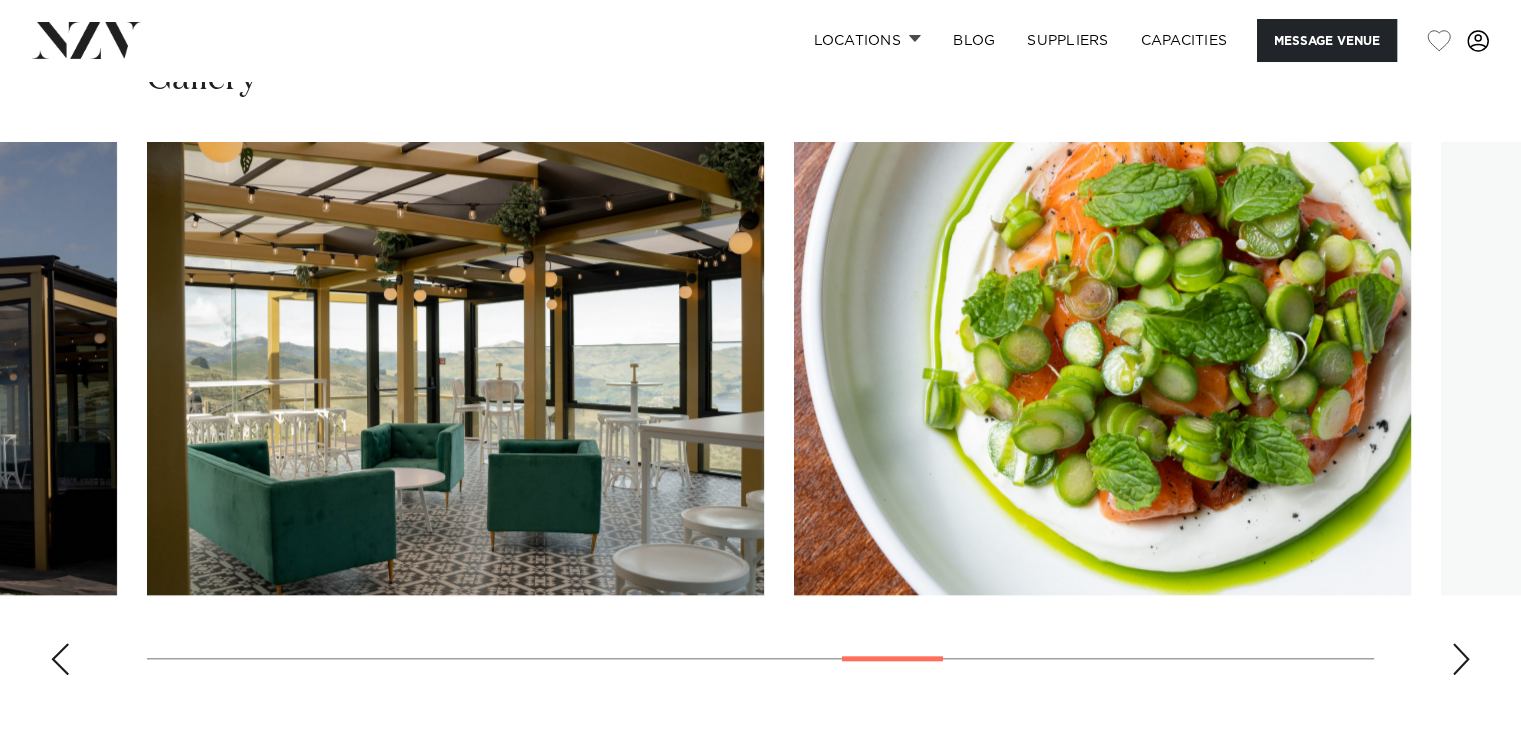 click at bounding box center (1461, 659) 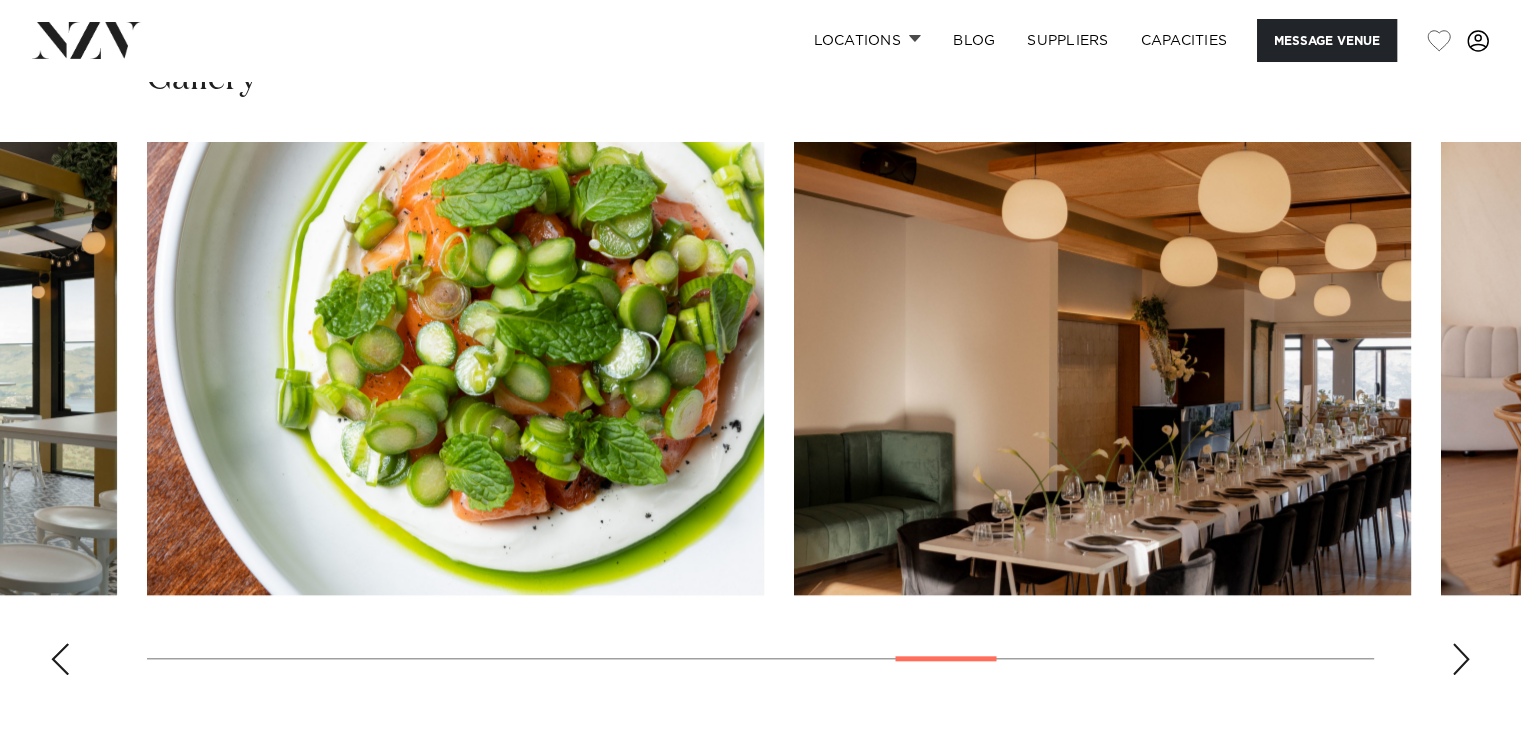 click at bounding box center [1461, 659] 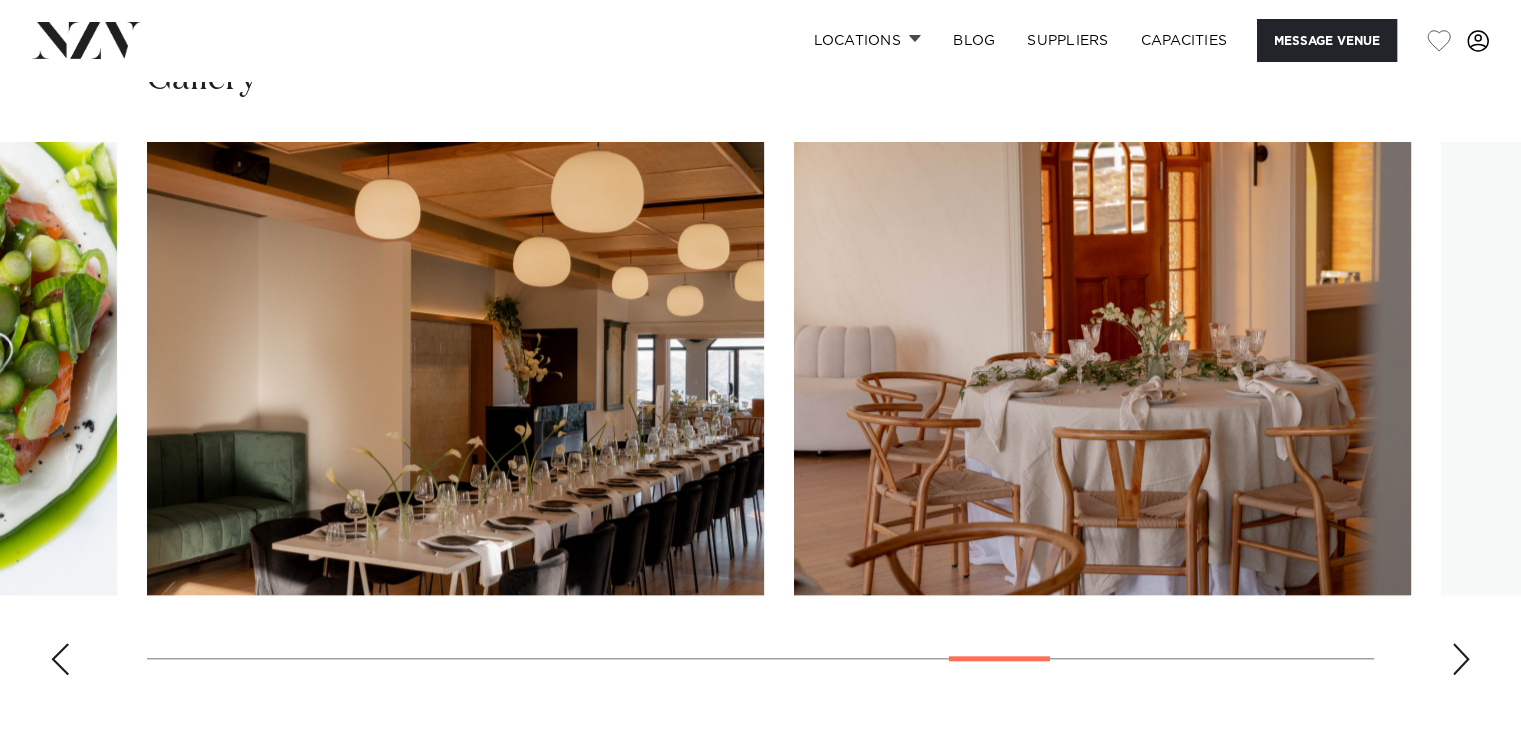 click at bounding box center (1461, 659) 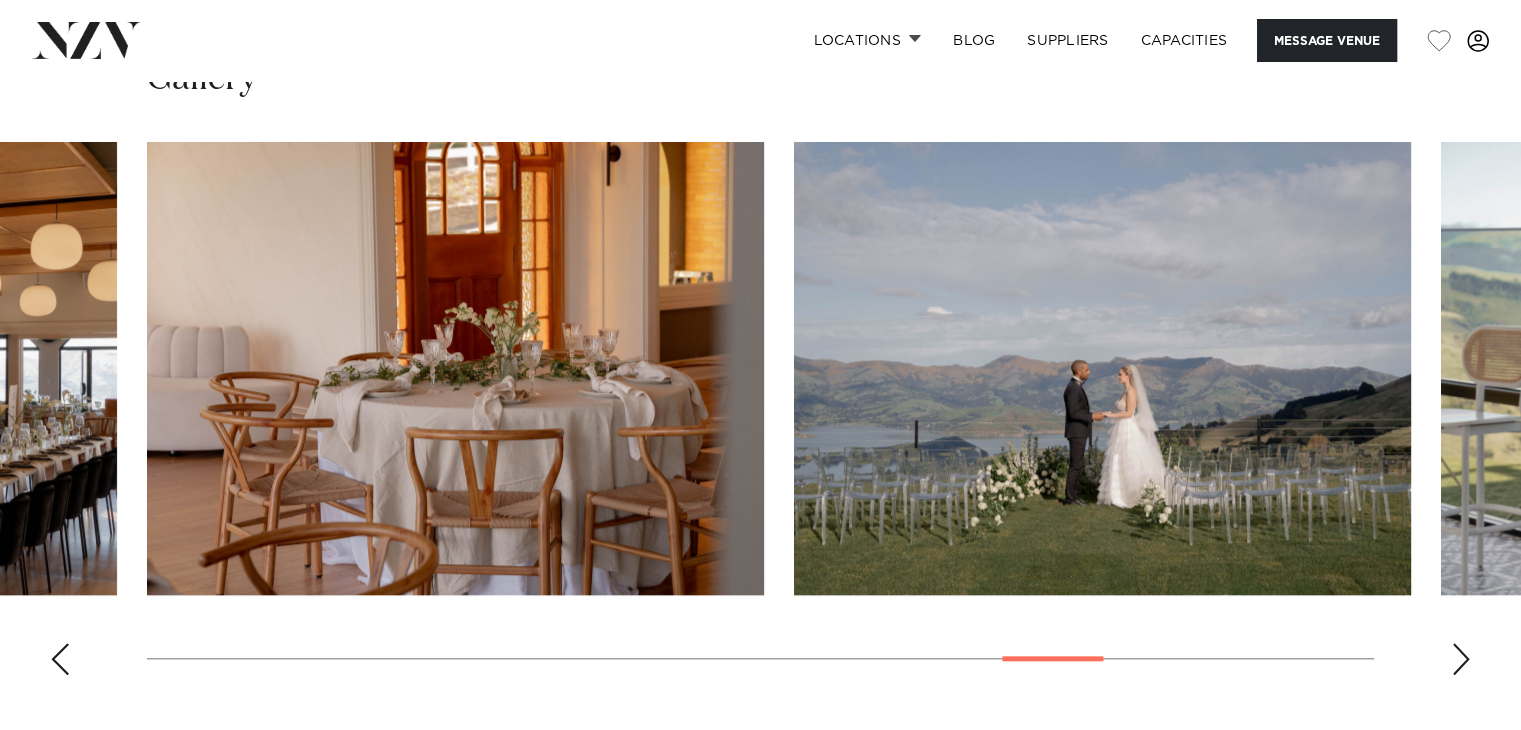 click at bounding box center [1461, 659] 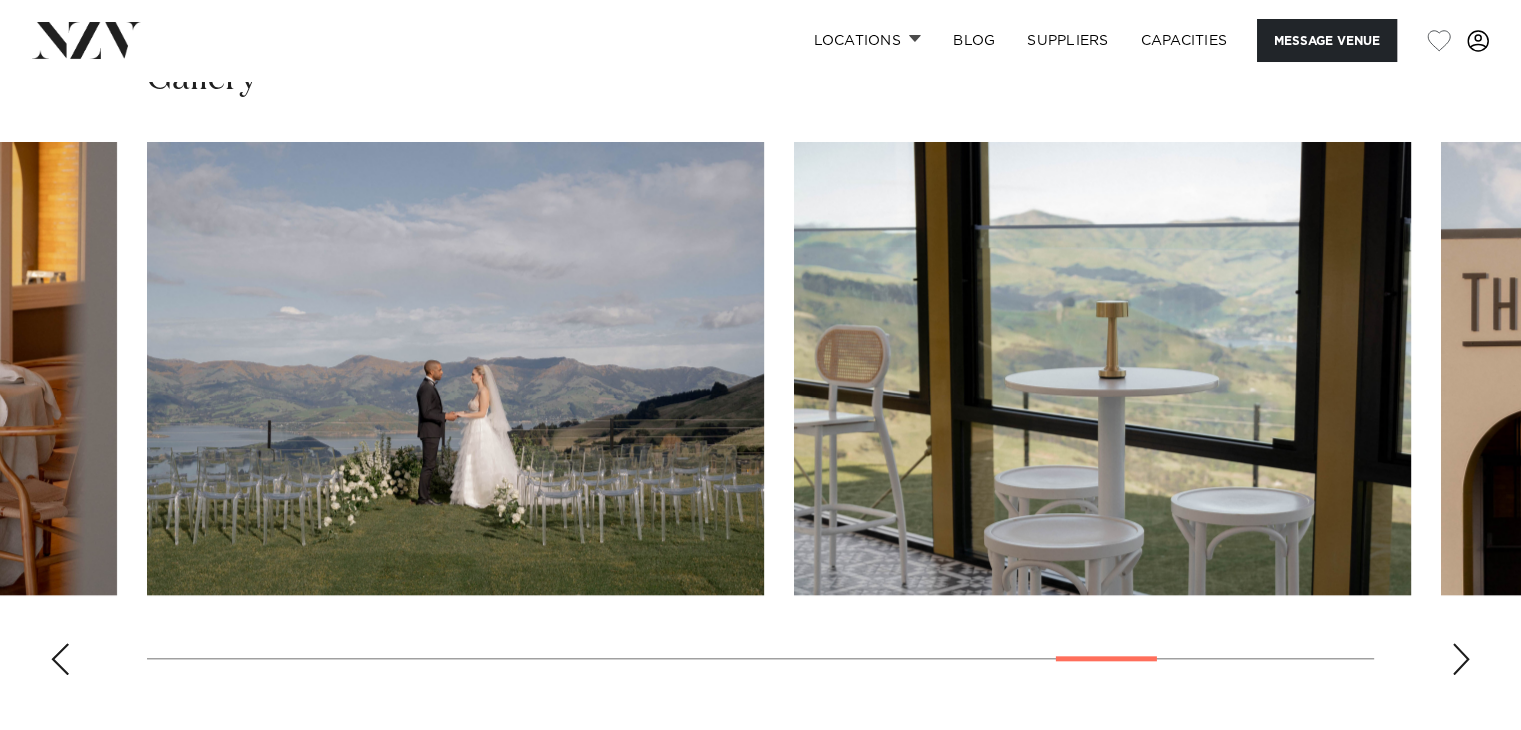 click at bounding box center [1461, 659] 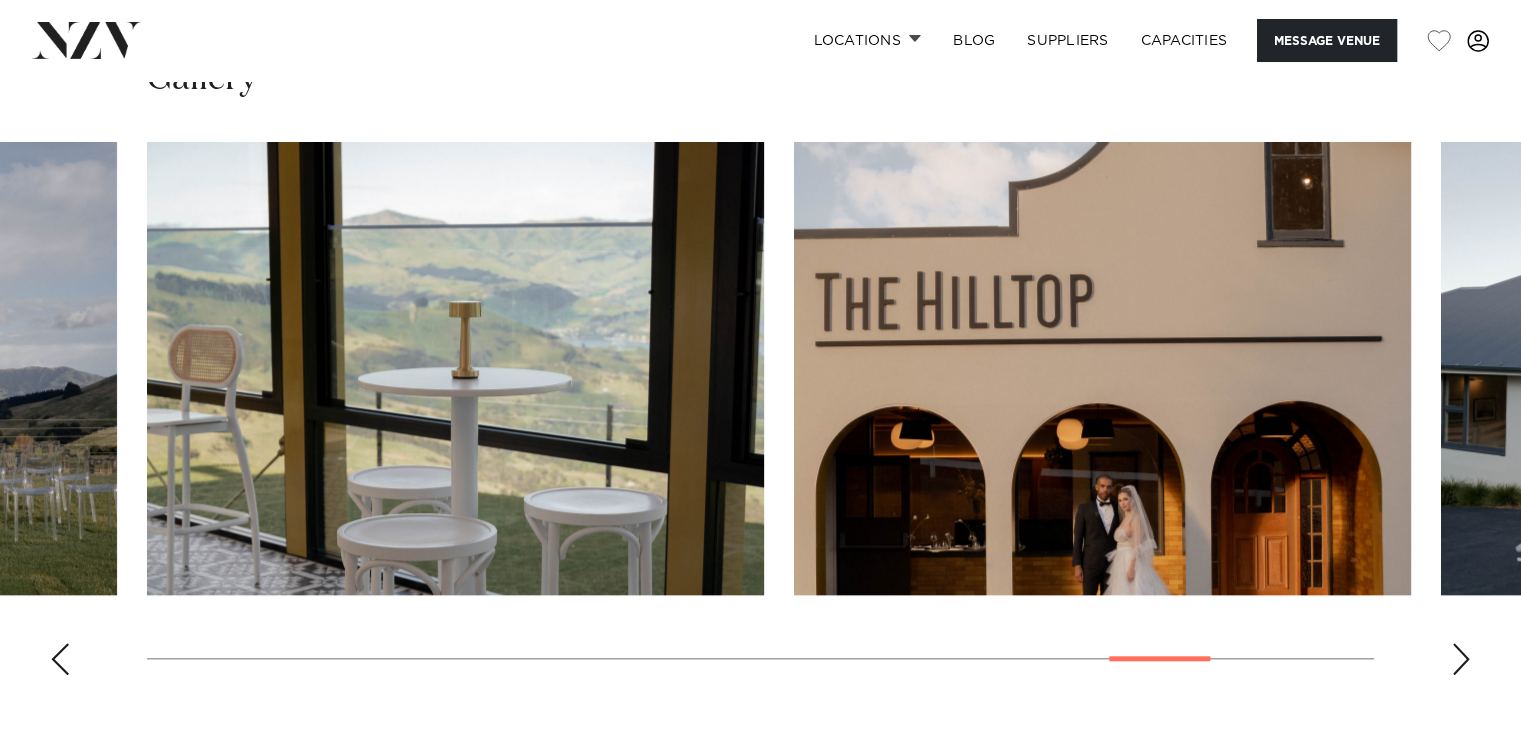 click at bounding box center [1461, 659] 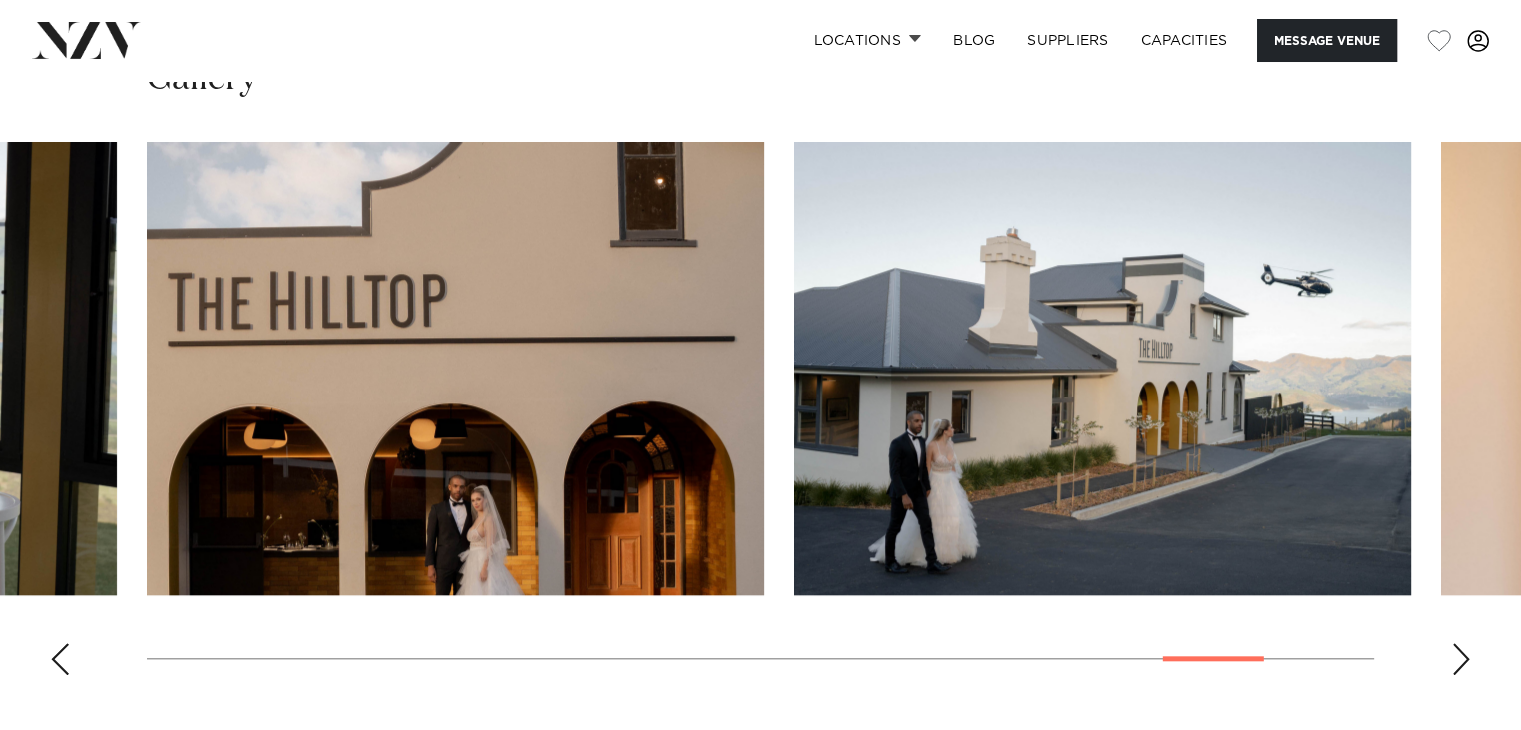 click at bounding box center [1461, 659] 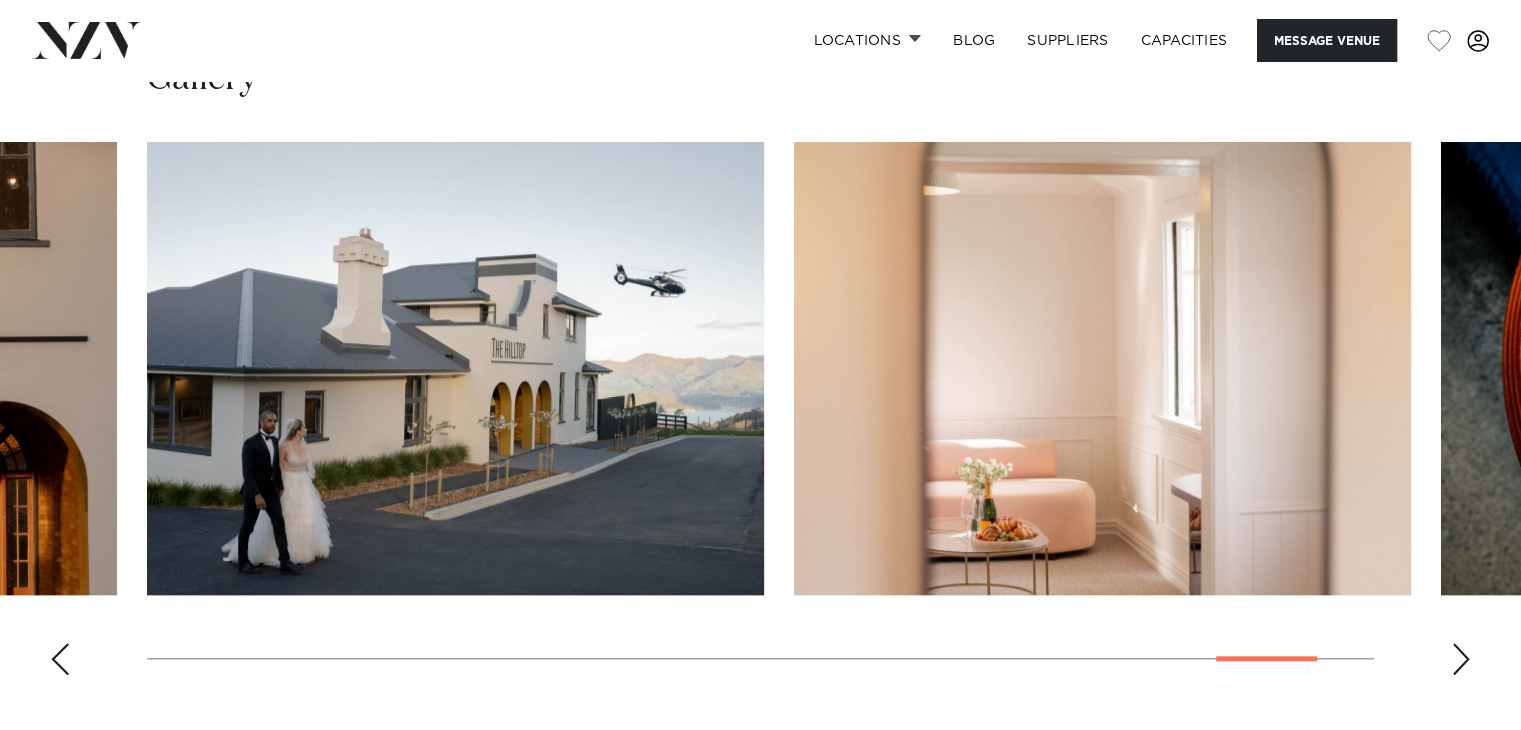 click at bounding box center [1461, 659] 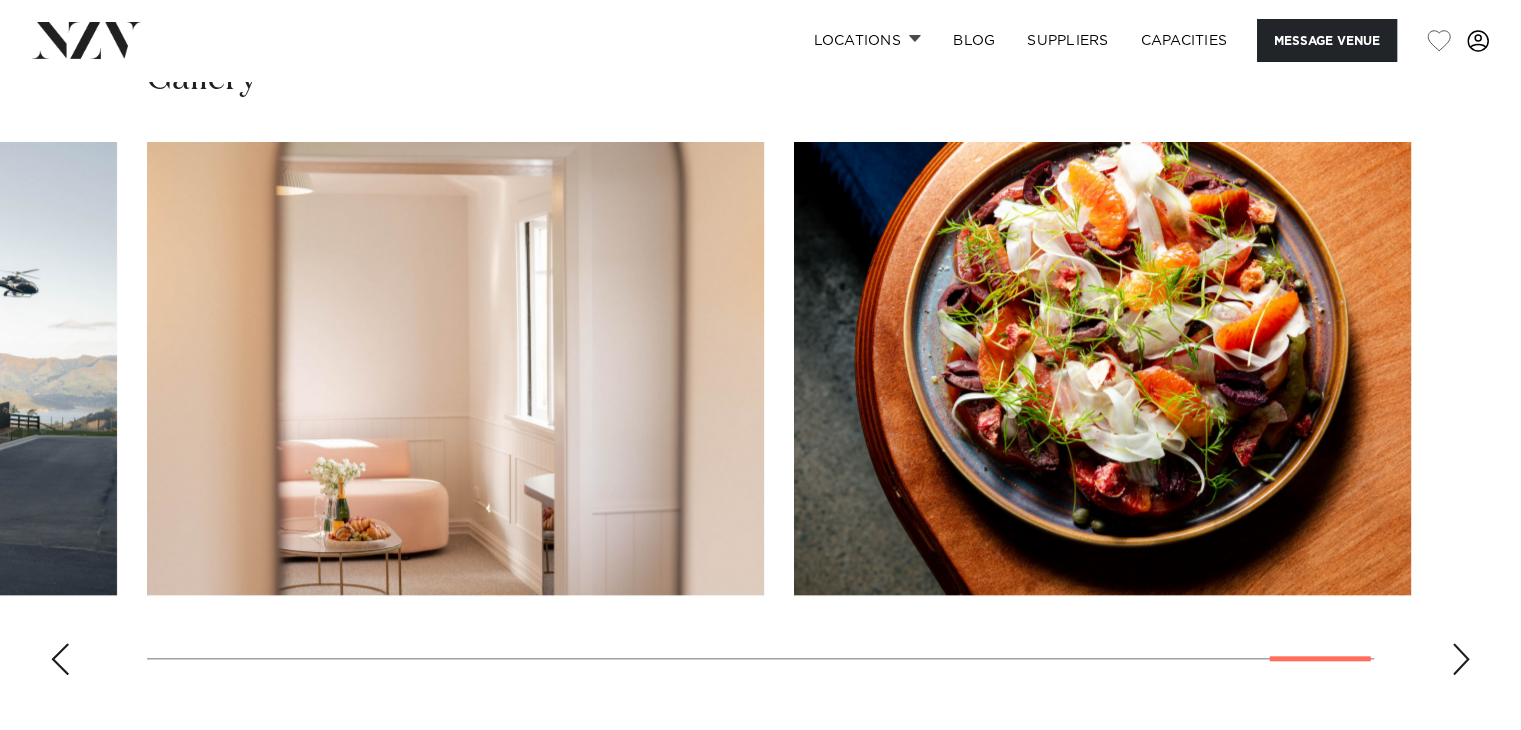 click at bounding box center (1461, 659) 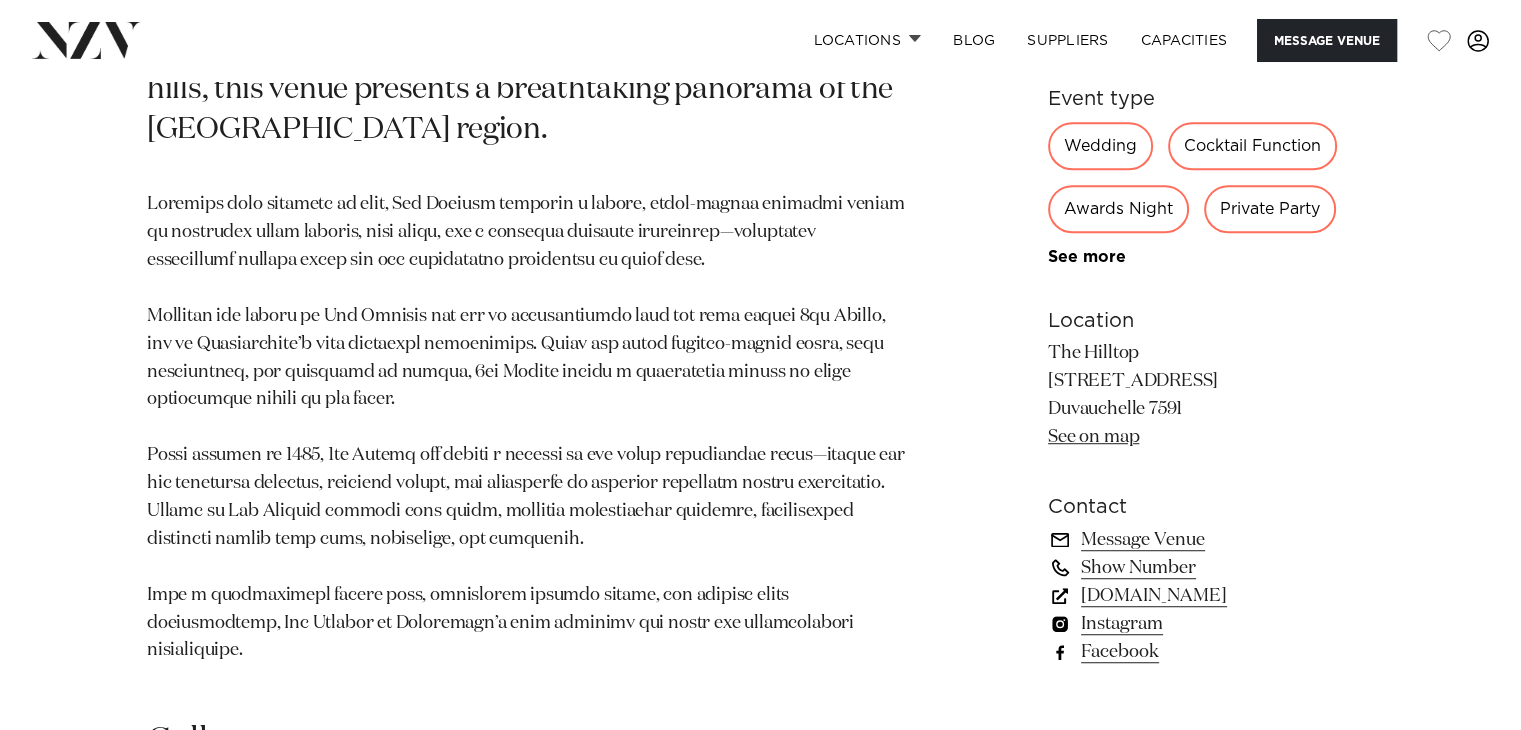 scroll, scrollTop: 1178, scrollLeft: 0, axis: vertical 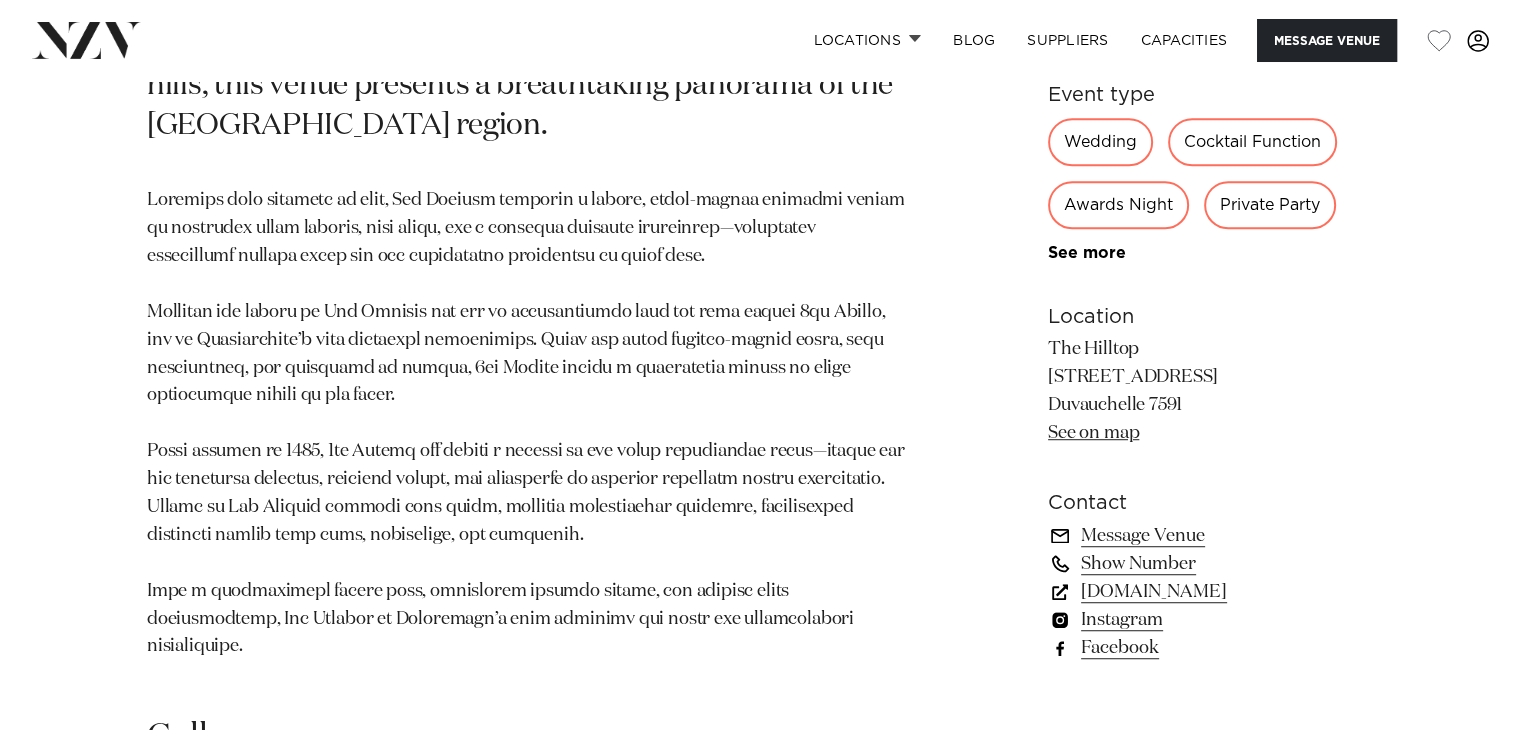 click on "Show Number" at bounding box center [1211, 563] 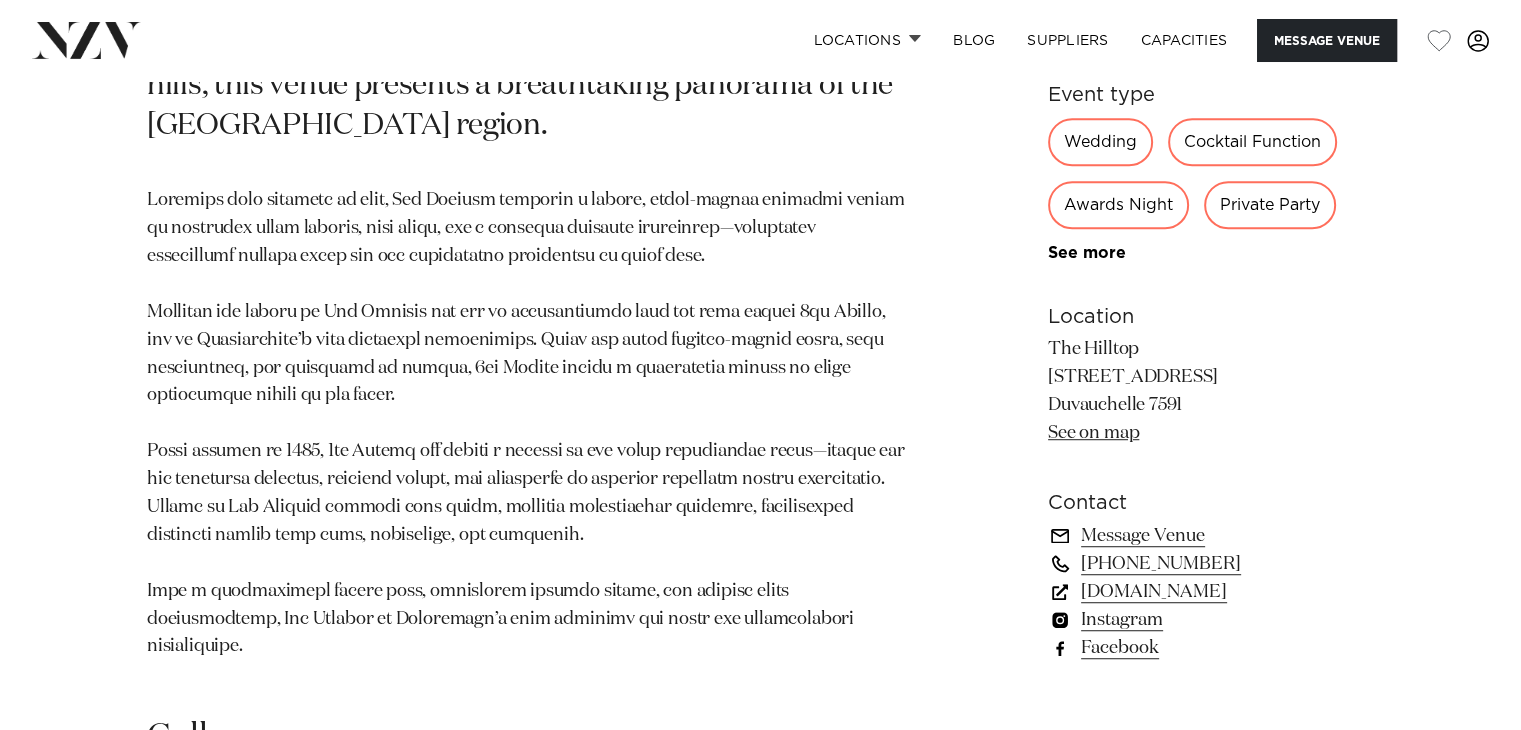 click on "[DOMAIN_NAME]" at bounding box center [1211, 591] 